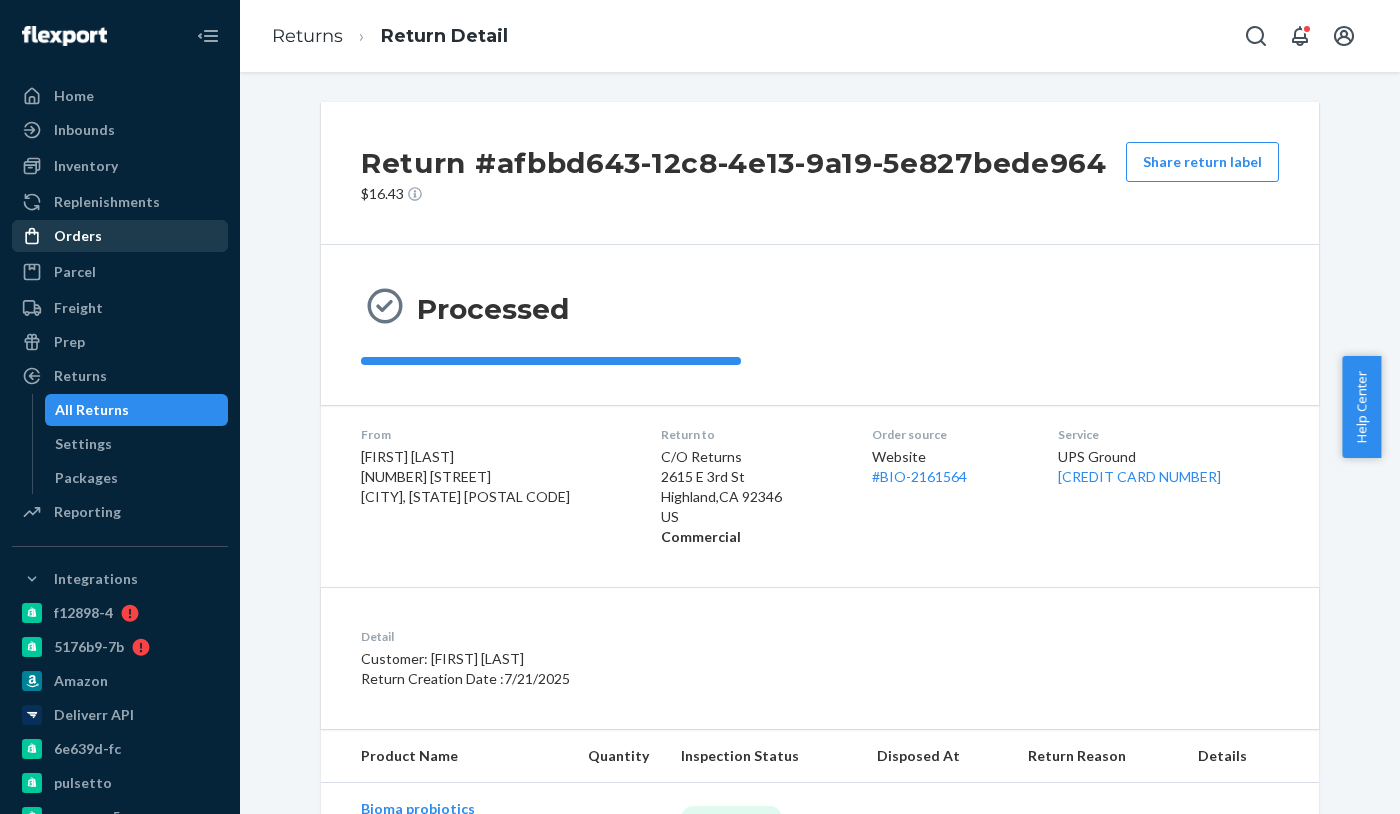 scroll, scrollTop: 0, scrollLeft: 0, axis: both 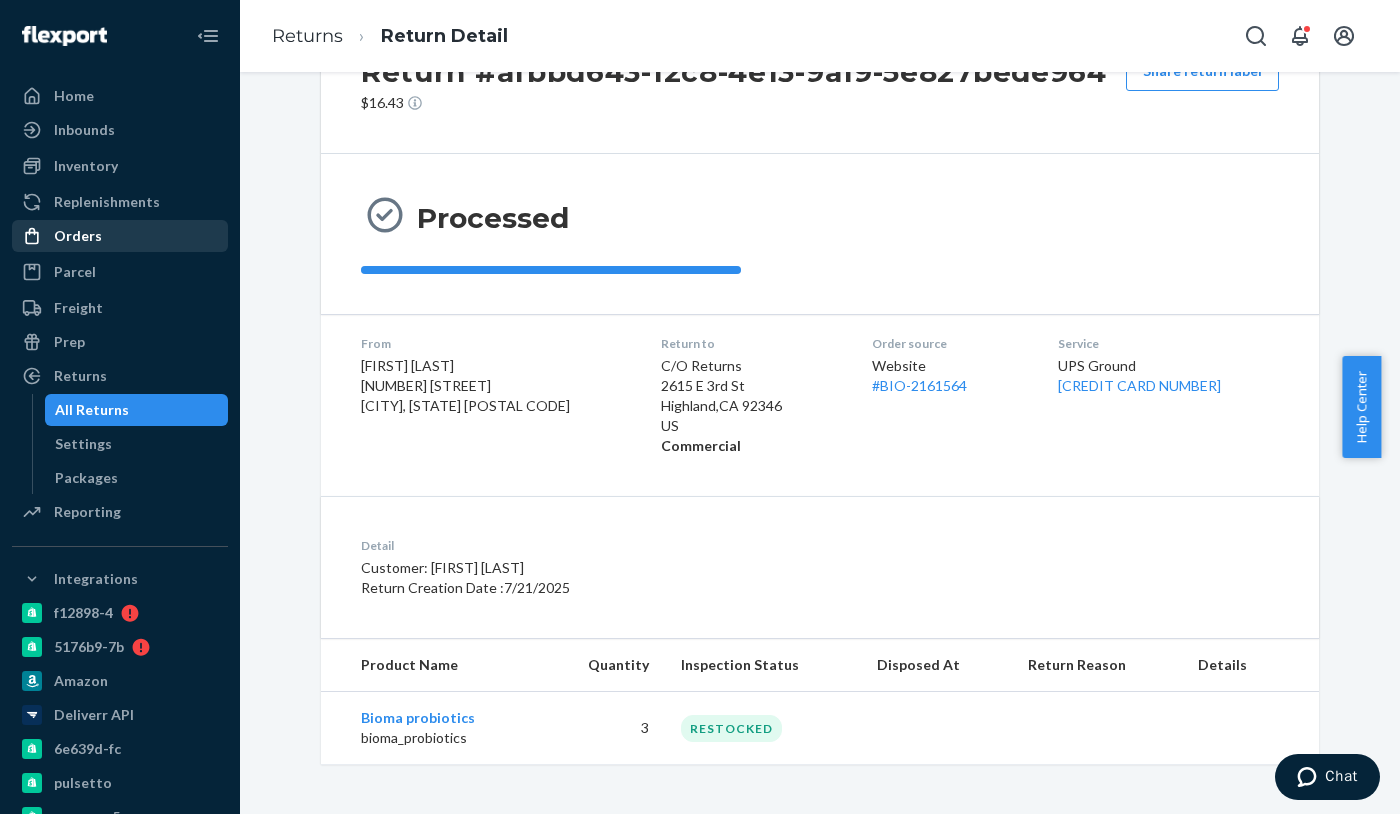 click on "Orders" at bounding box center [120, 236] 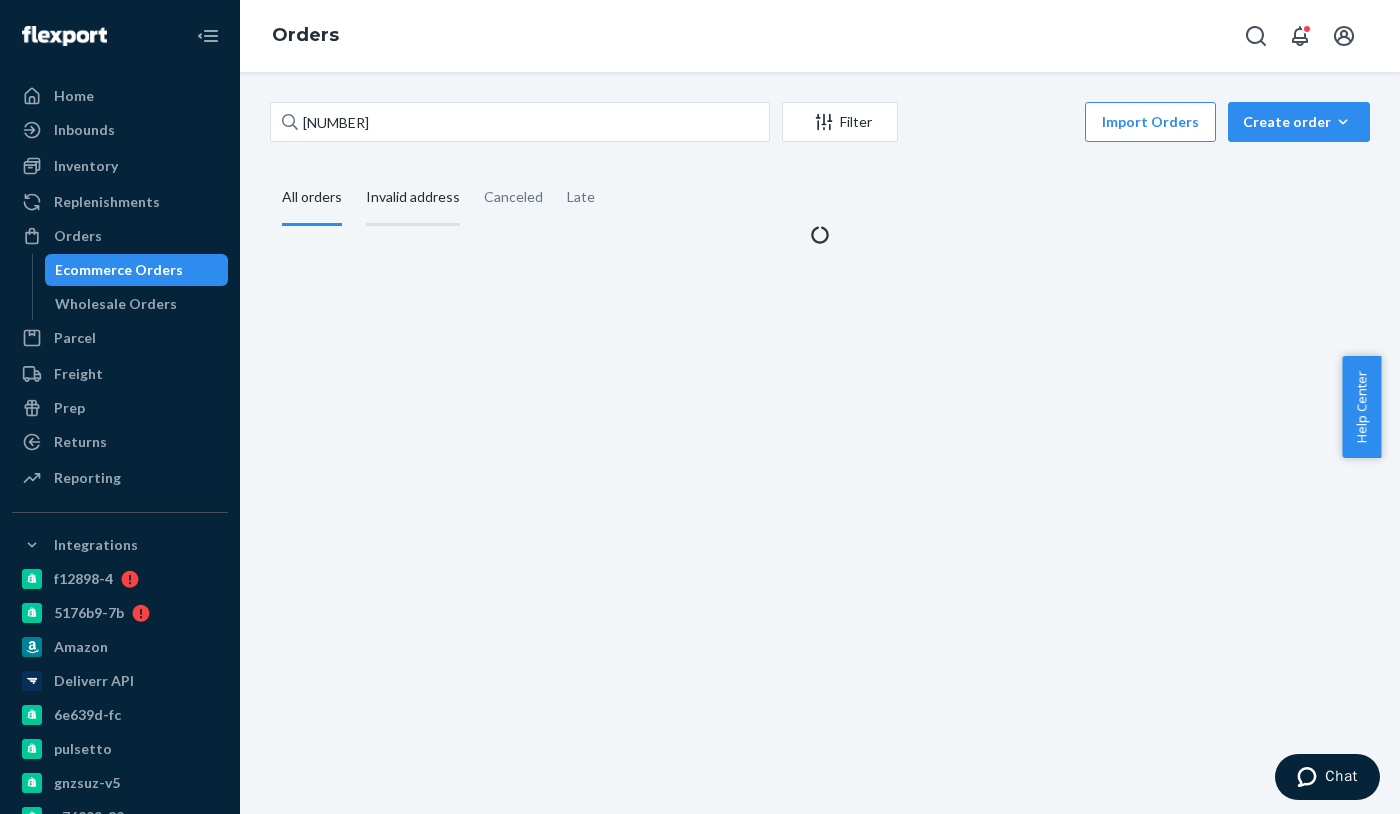 scroll, scrollTop: 0, scrollLeft: 0, axis: both 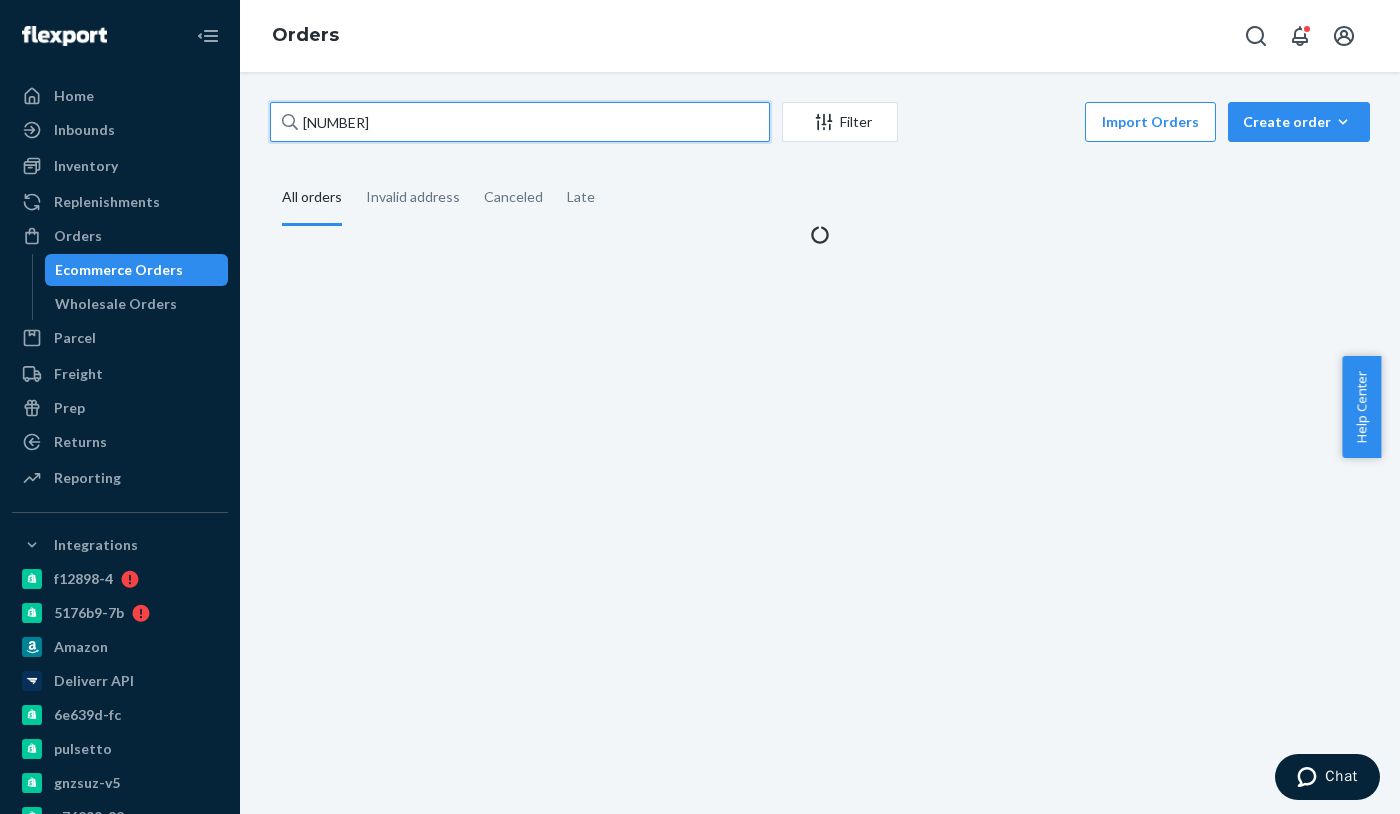 click on "[NUMBER]" at bounding box center (520, 122) 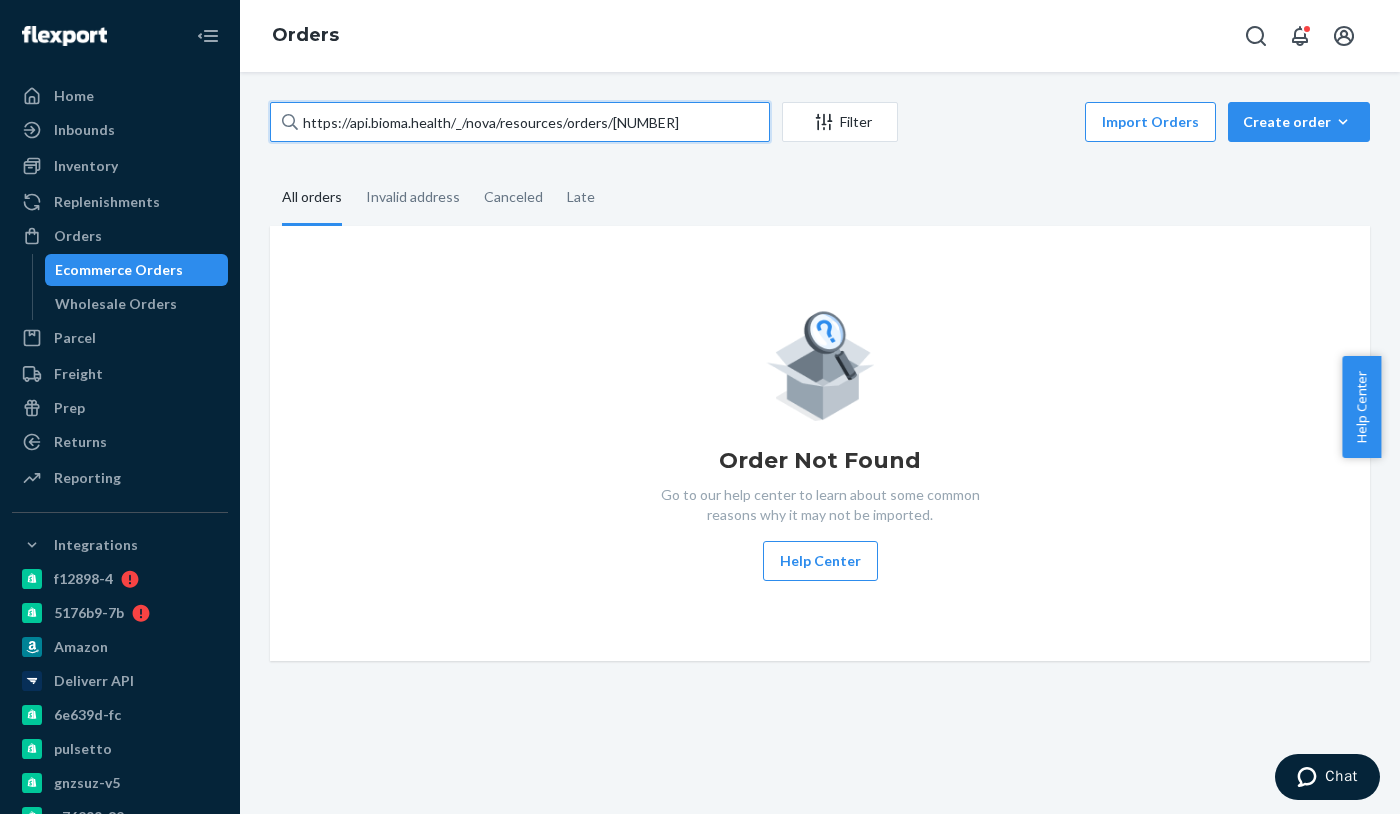 click on "https://api.bioma.health/_/nova/resources/orders/[NUMBER]" at bounding box center (520, 122) 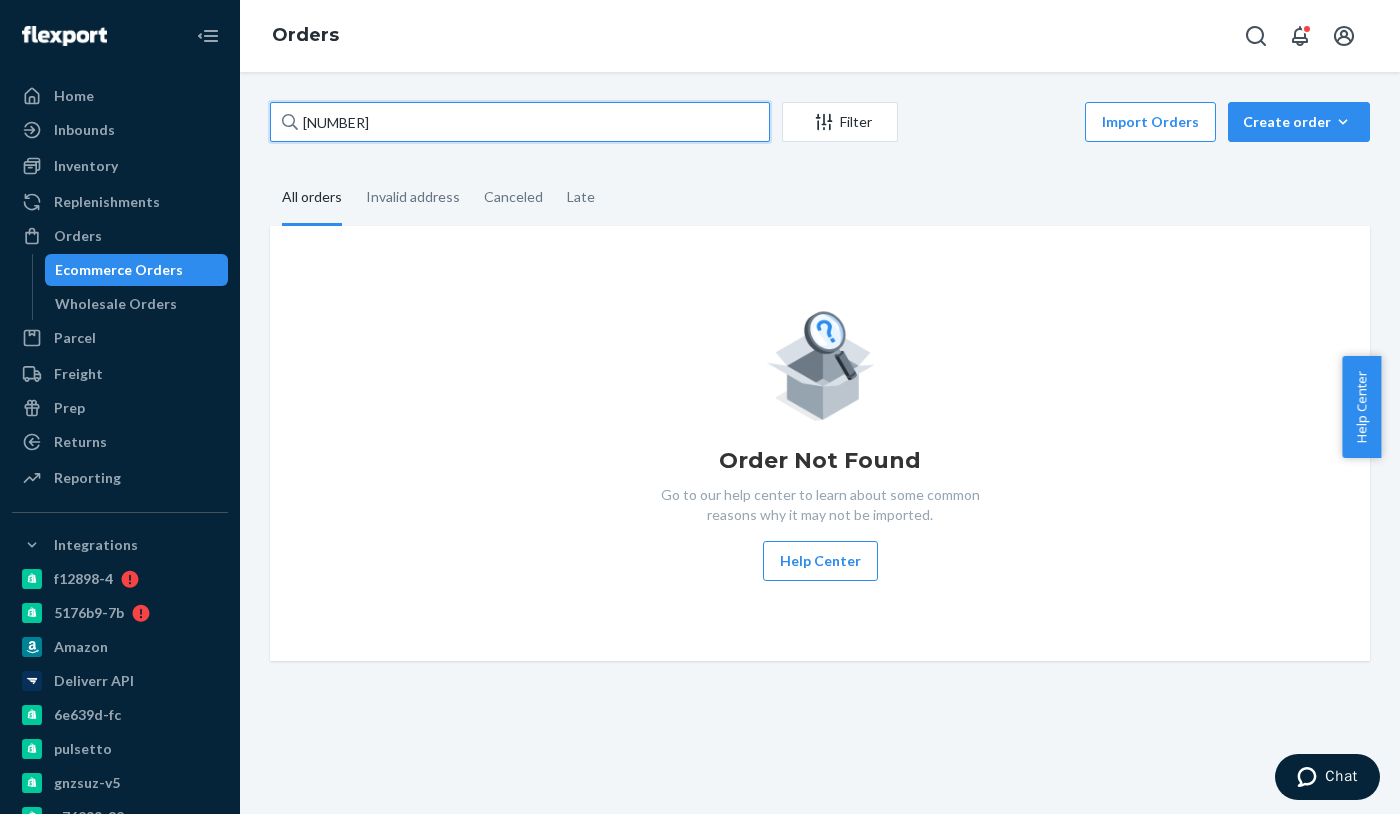 type on "[NUMBER]" 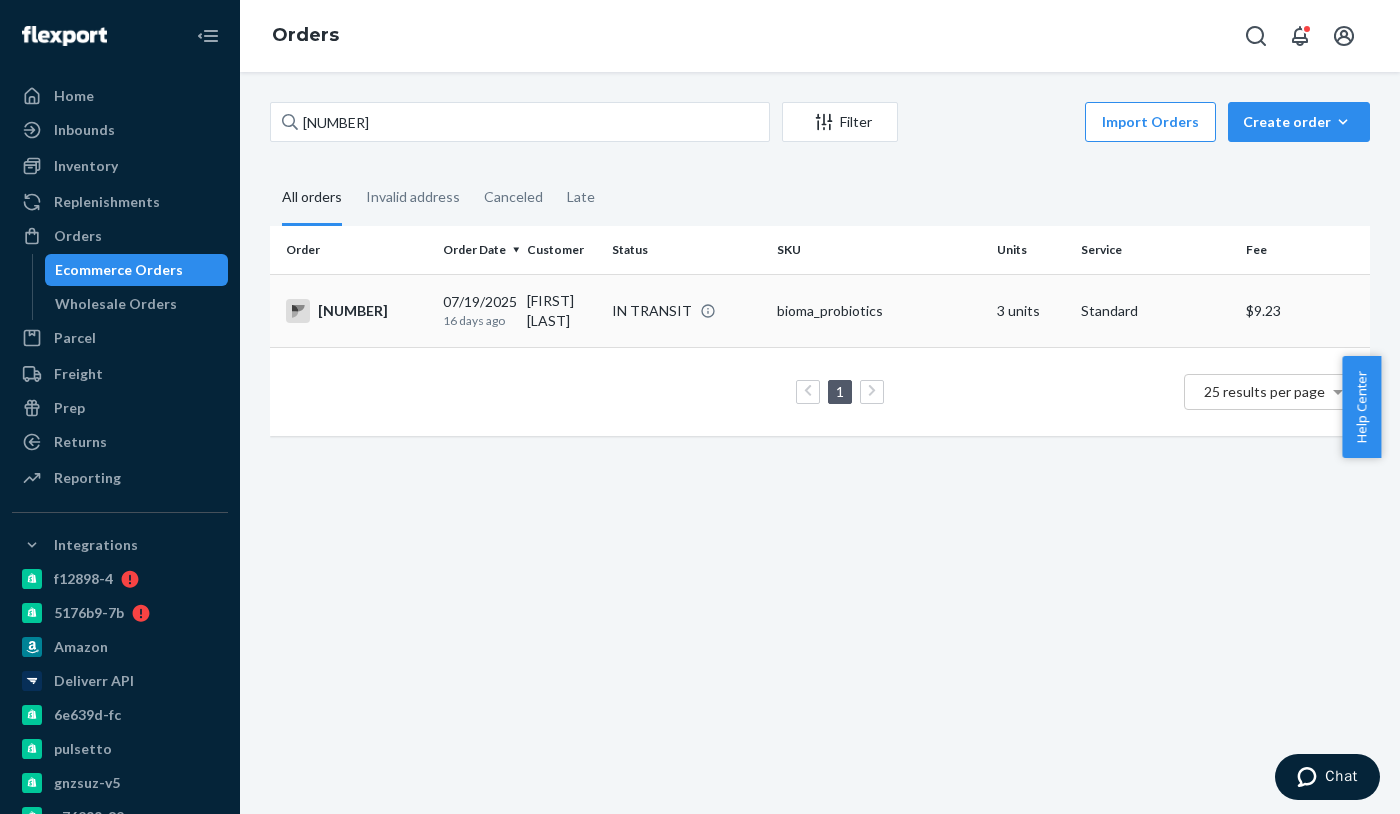 click on "[DATE] [TIME] [DURATION]" at bounding box center [477, 310] 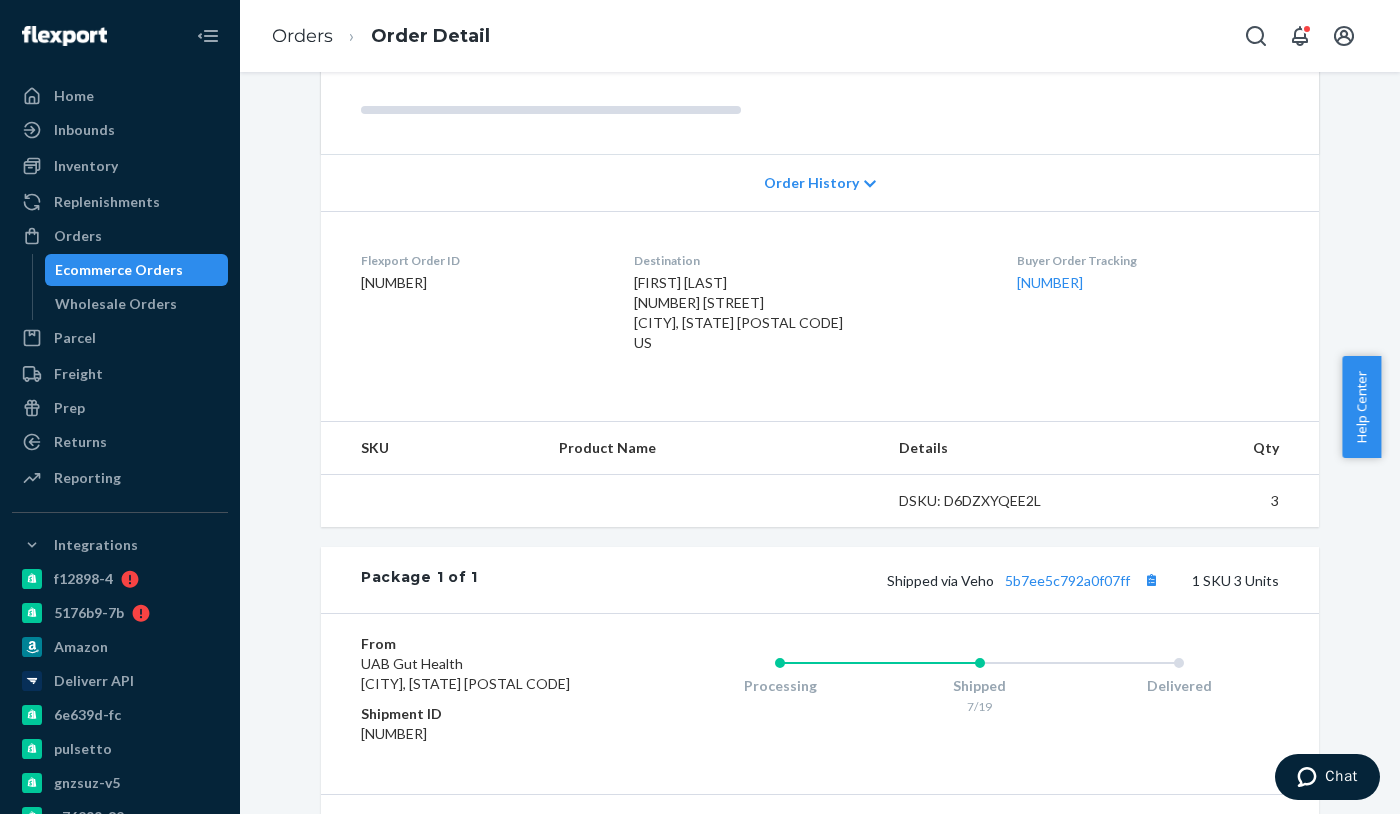 scroll, scrollTop: 495, scrollLeft: 0, axis: vertical 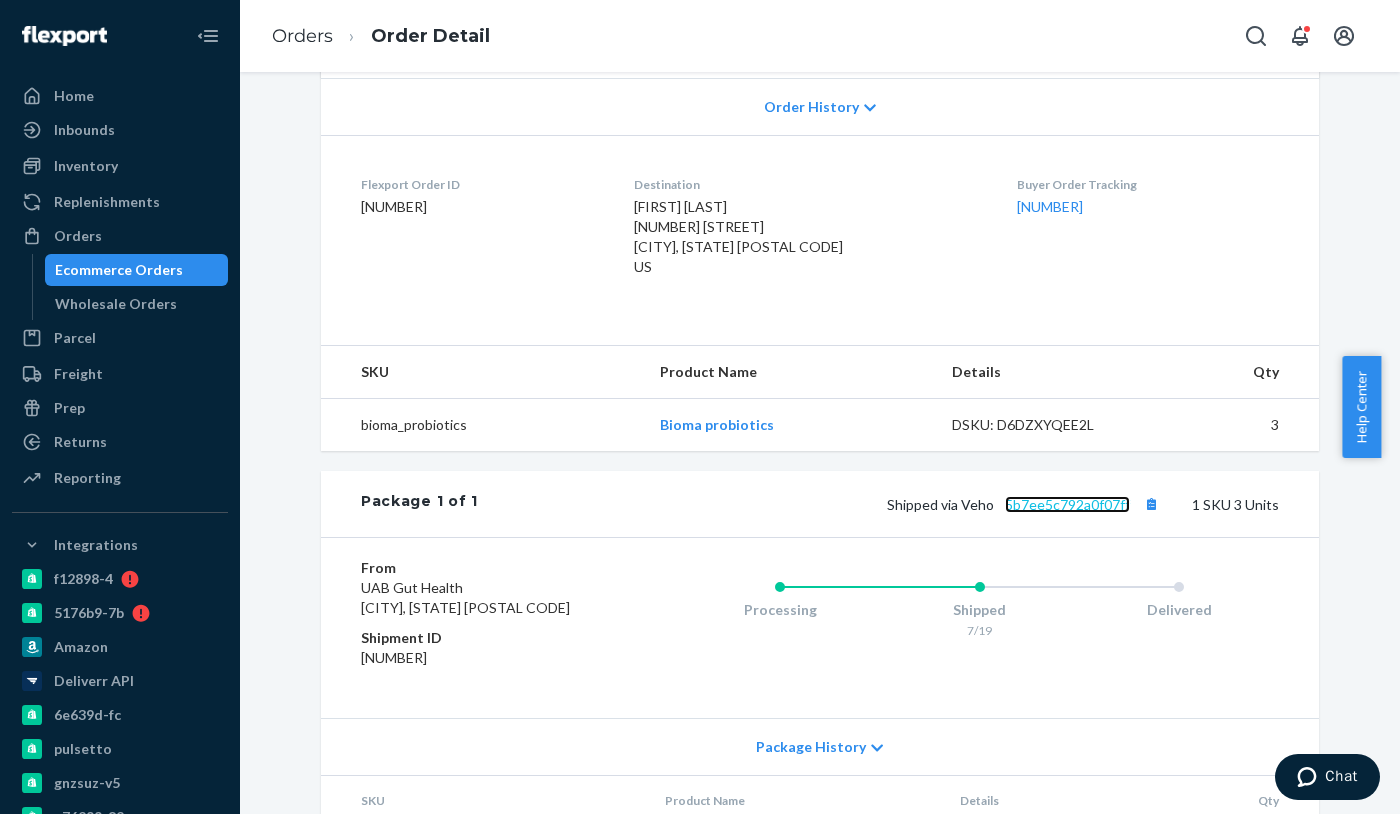 click on "5b7ee5c792a0f07ff" at bounding box center [1067, 504] 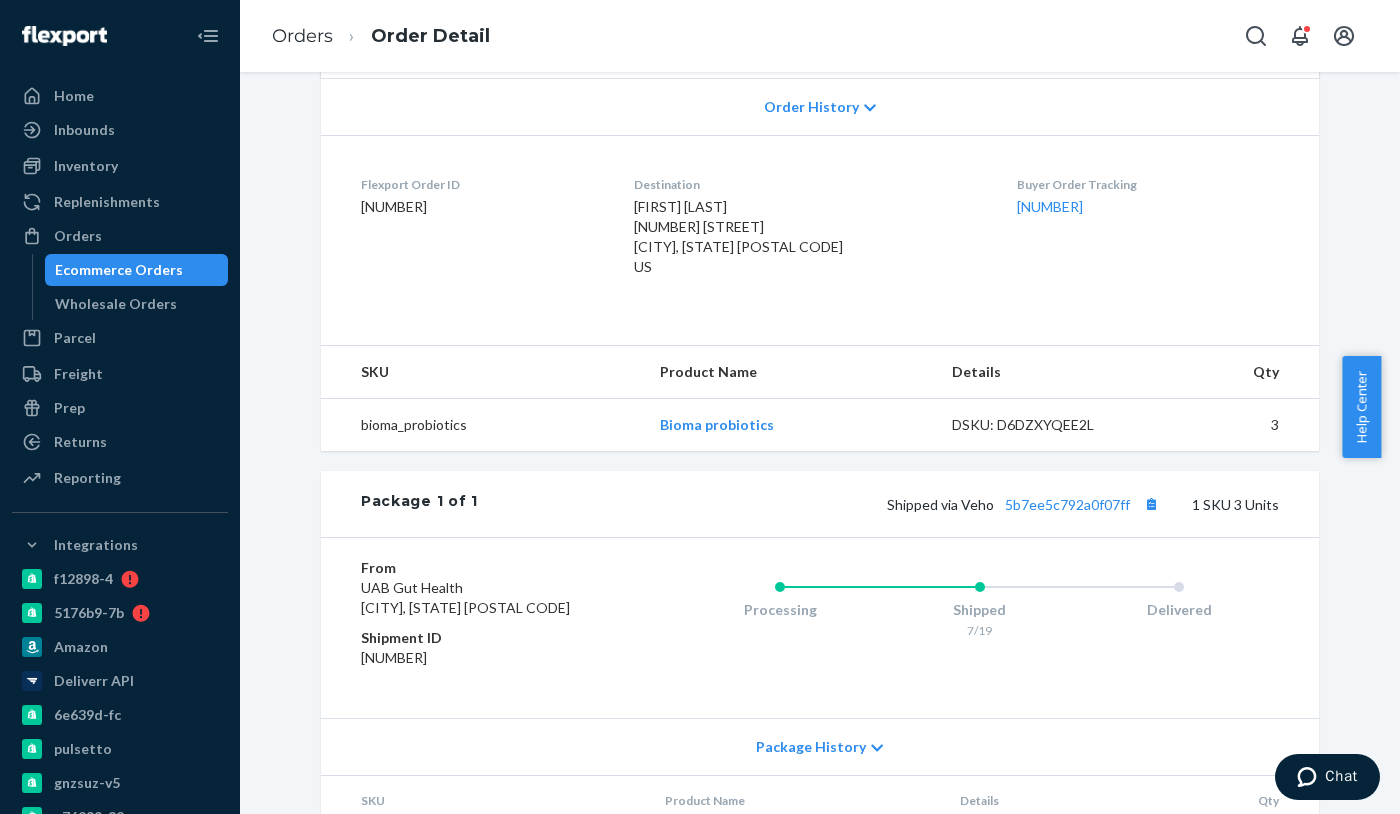 click on "Buyer Order Tracking [NUMBER]" at bounding box center [1148, 230] 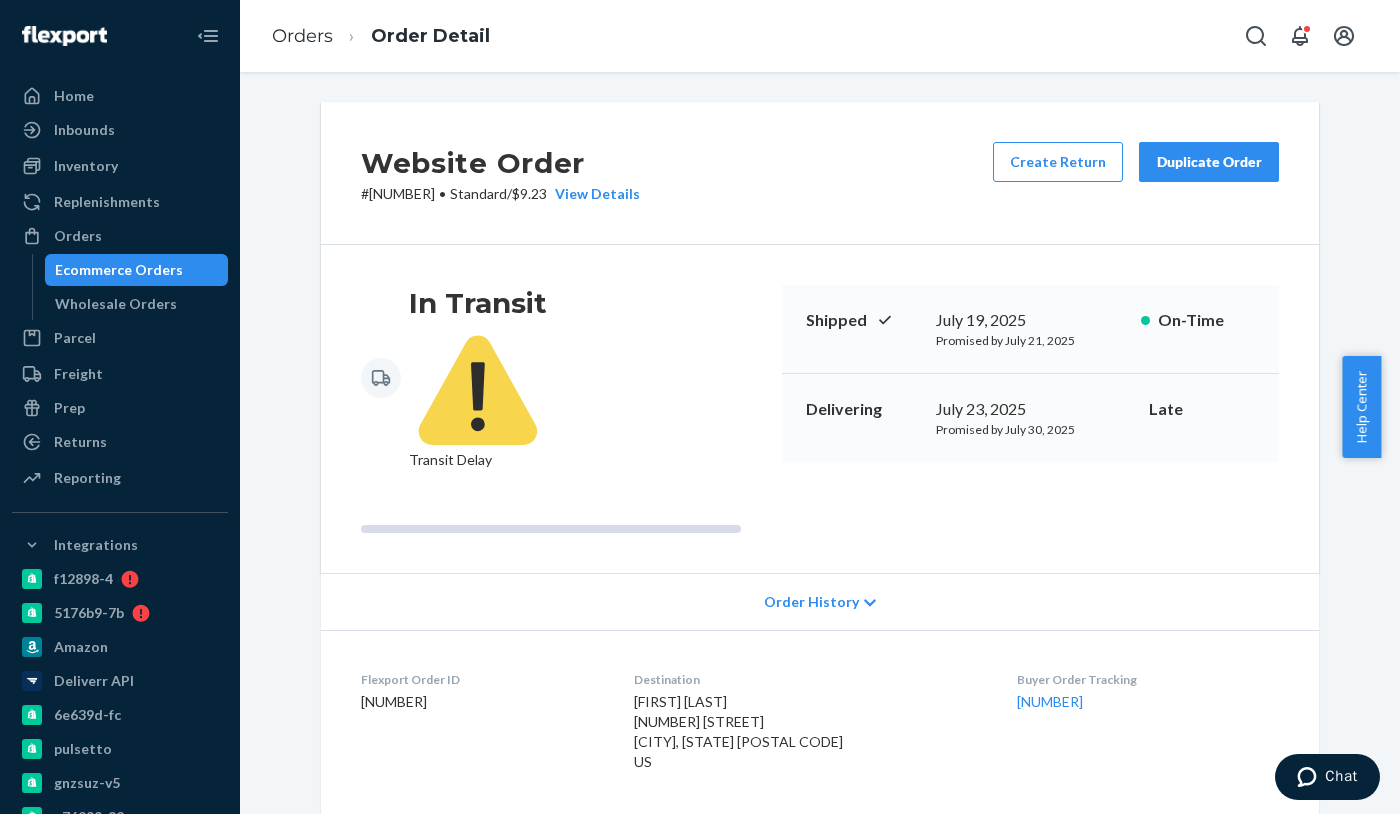click on "Website Order # BIO-2219831 • Standard  /  $9.23 View Details Create Return Duplicate Order In Transit Transit Delay Shipped [DATE] [TIME] Promised by [DATE] [TIME] On-Time Delivering [DATE] [TIME] Promised by [DATE] [TIME] Late Order History Flexport Order ID [NUMBER] Destination [FIRST] [LAST]
[NUMBER] [STREET]
[CITY], [STATE] [POSTAL CODE]
US Buyer Order Tracking [NUMBER] SKU Product Name Details Qty bioma_probiotics Bioma probiotics DSKU: D6DZXYQEE2L 3 Package 1 of 1 Shipped via Veho   [NUMBER] 1   SKU   3   Units From UAB Gut Health
[CITY], [STATE] [POSTAL CODE] Shipment ID [NUMBER] Processing Shipped [DATE] Delivered Package History SKU Product Name Details Qty bioma_probiotics Bioma probiotics DSKU: D6DZXYQEE2L Lot Number: [NUMBER] Expiration Date: [DATE] 3" at bounding box center [820, 757] 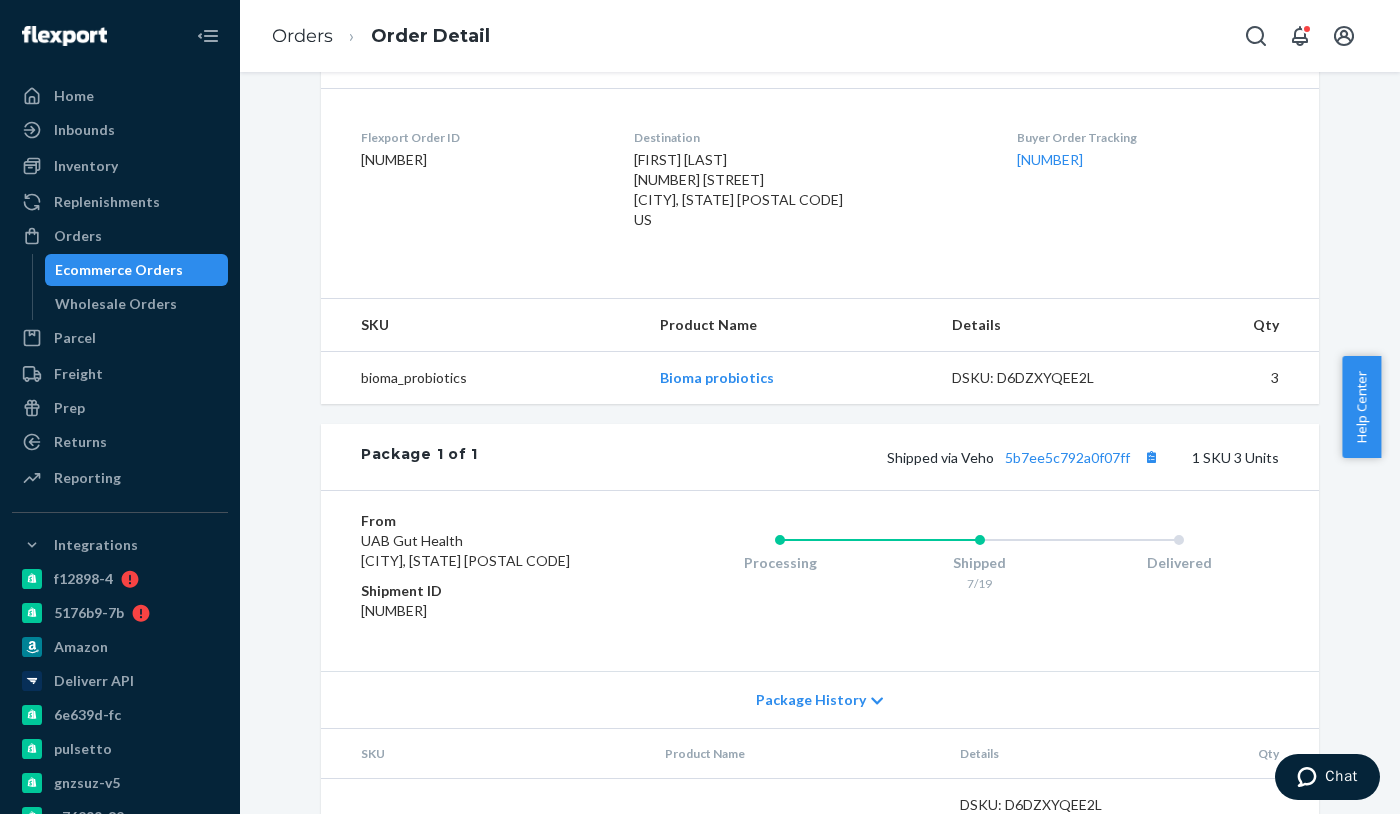 scroll, scrollTop: 552, scrollLeft: 0, axis: vertical 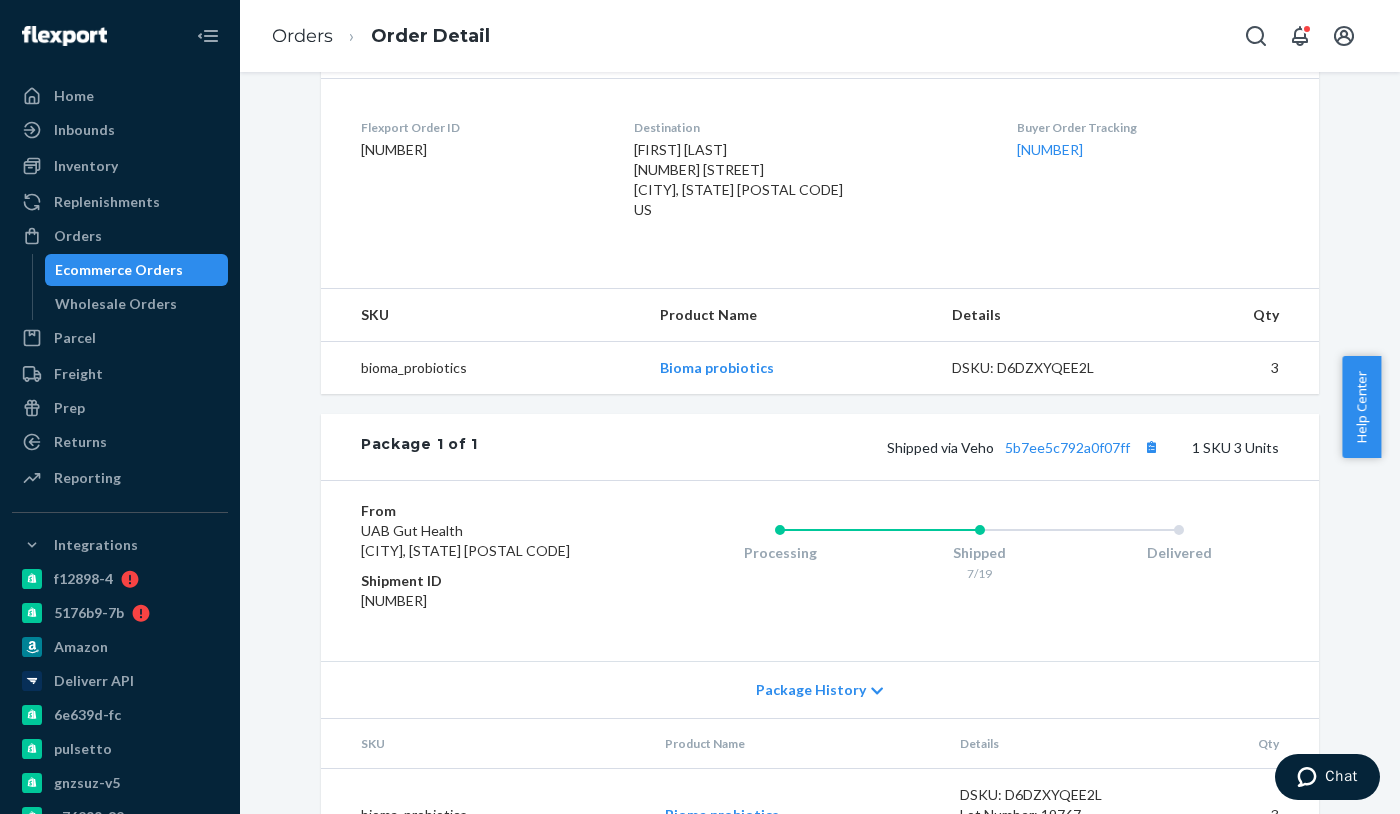click on "Ecommerce Orders" at bounding box center [119, 270] 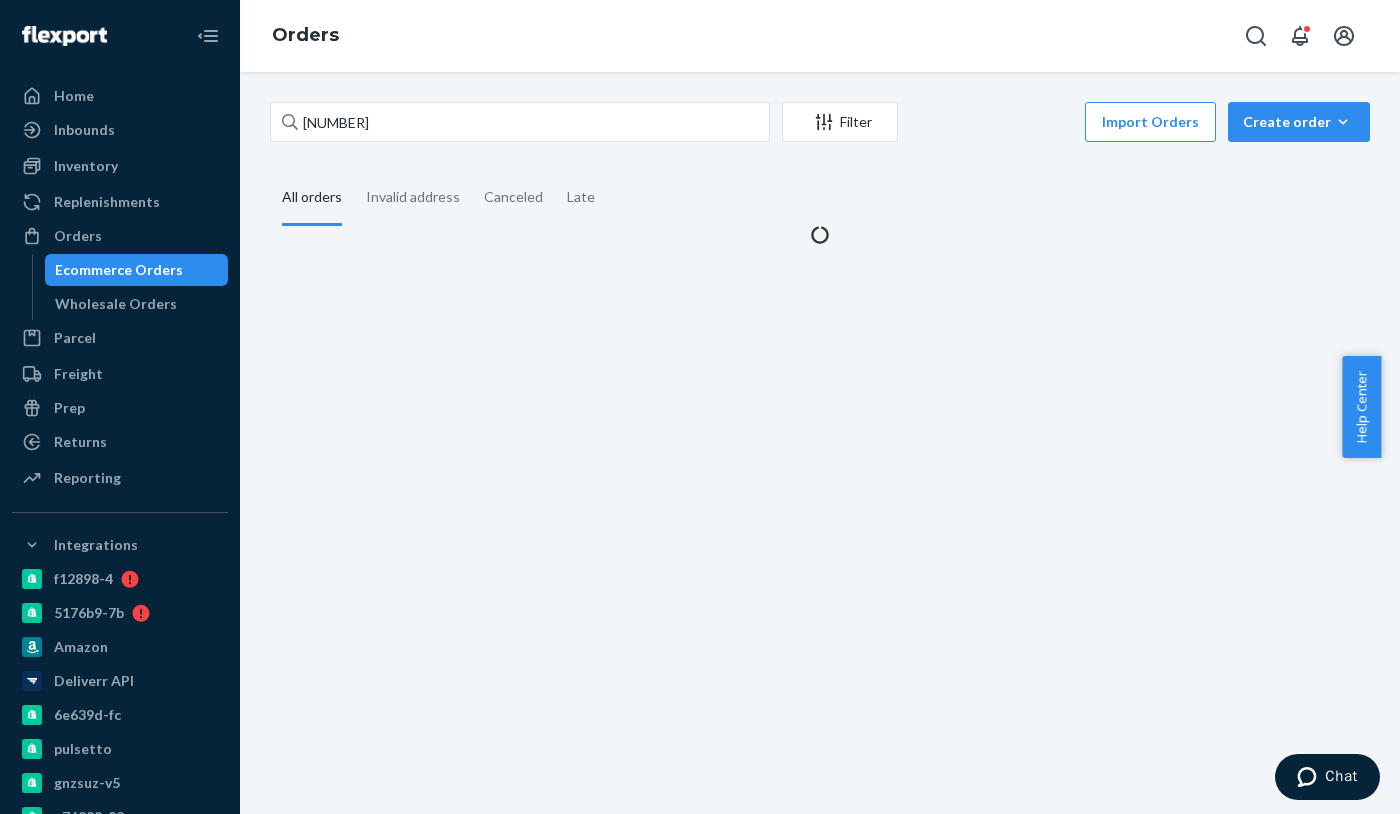 scroll, scrollTop: 0, scrollLeft: 0, axis: both 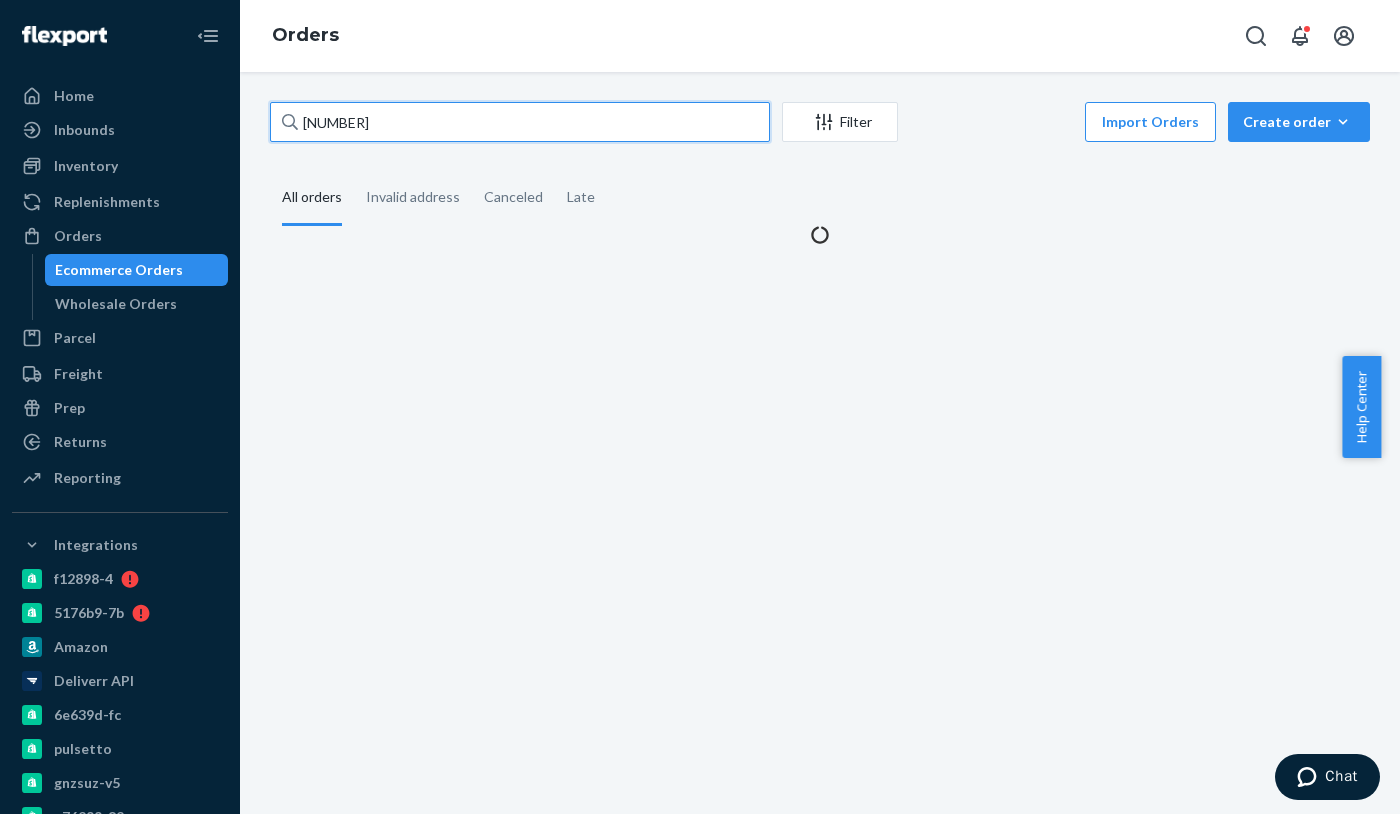 click on "[NUMBER]" at bounding box center [520, 122] 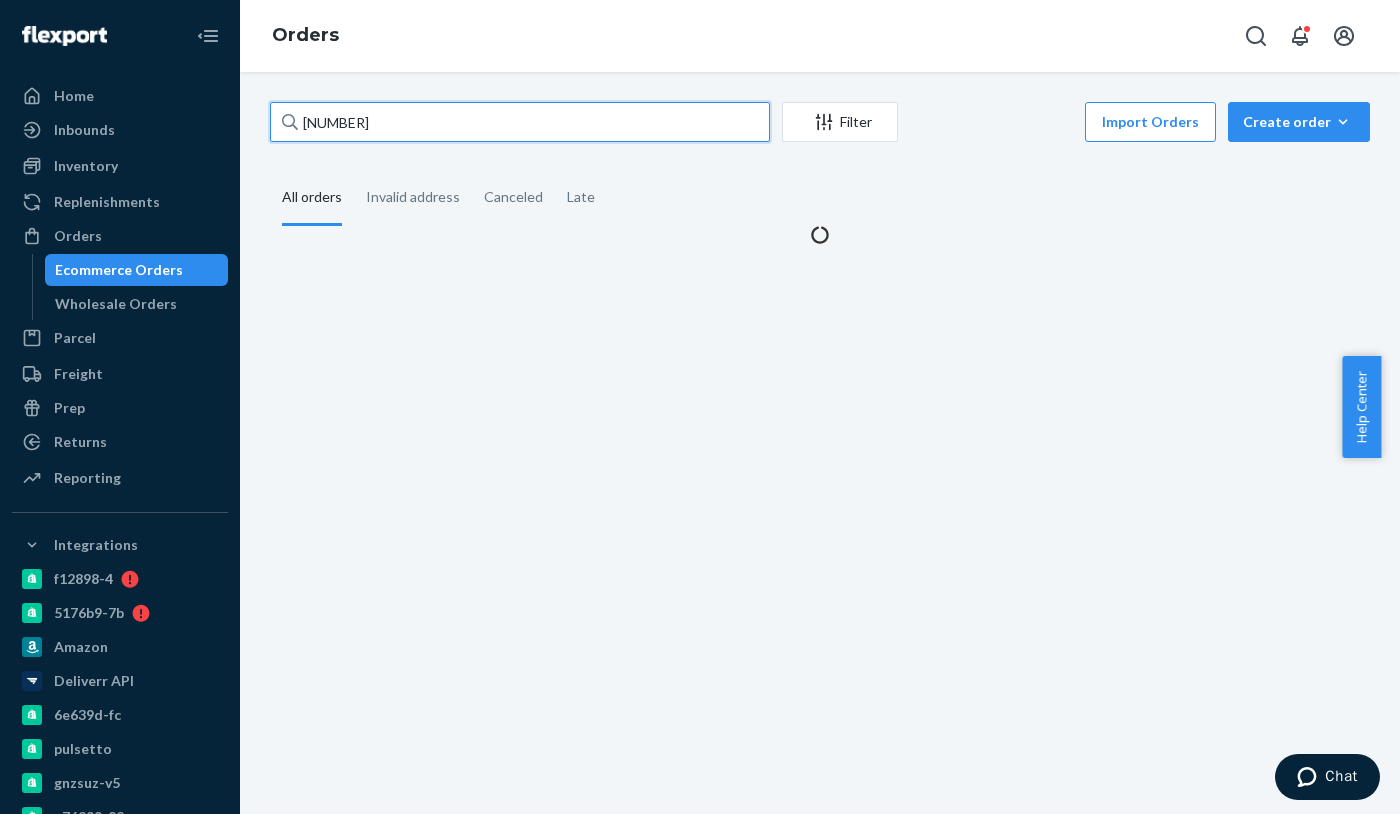 click on "[NUMBER]" at bounding box center [520, 122] 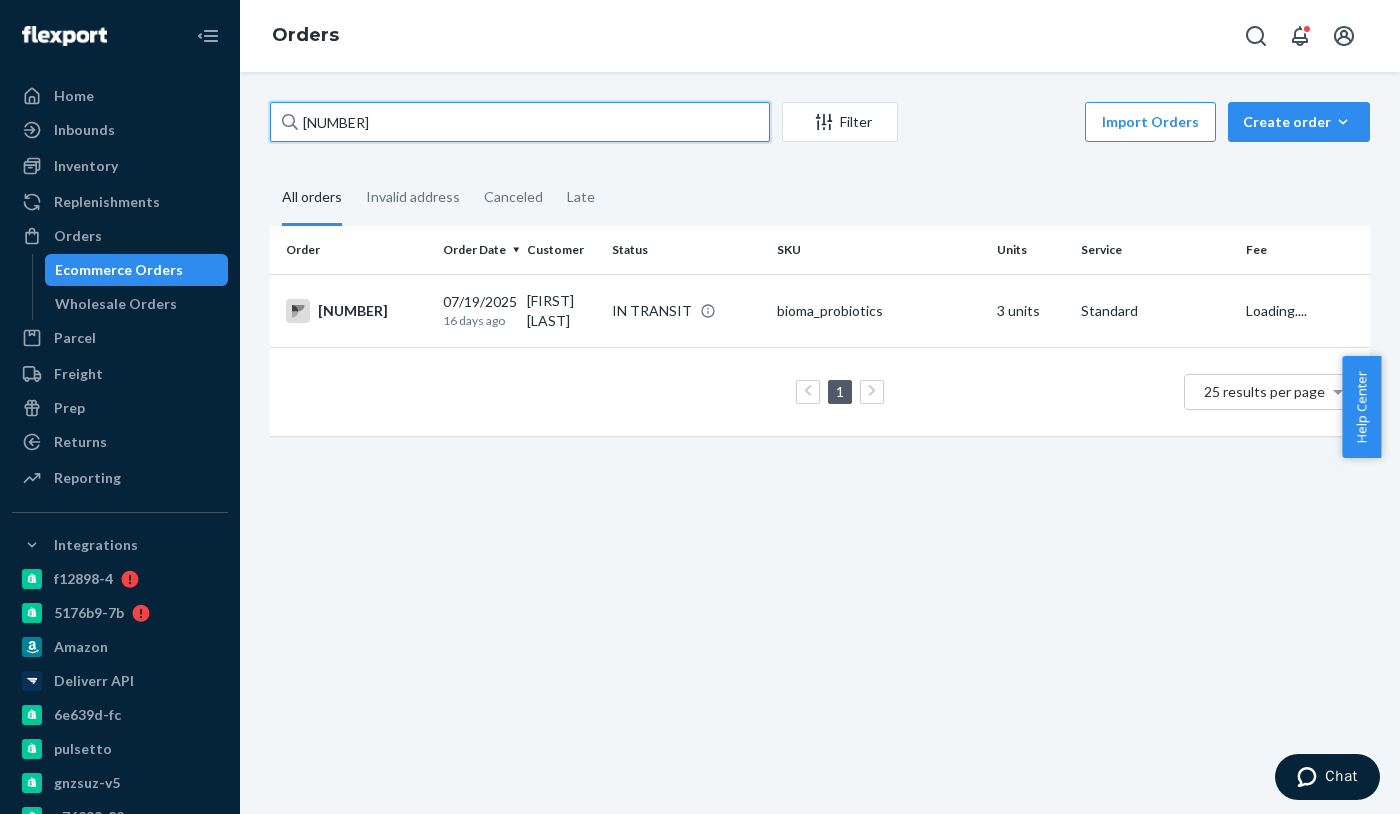 type on "[NUMBER]" 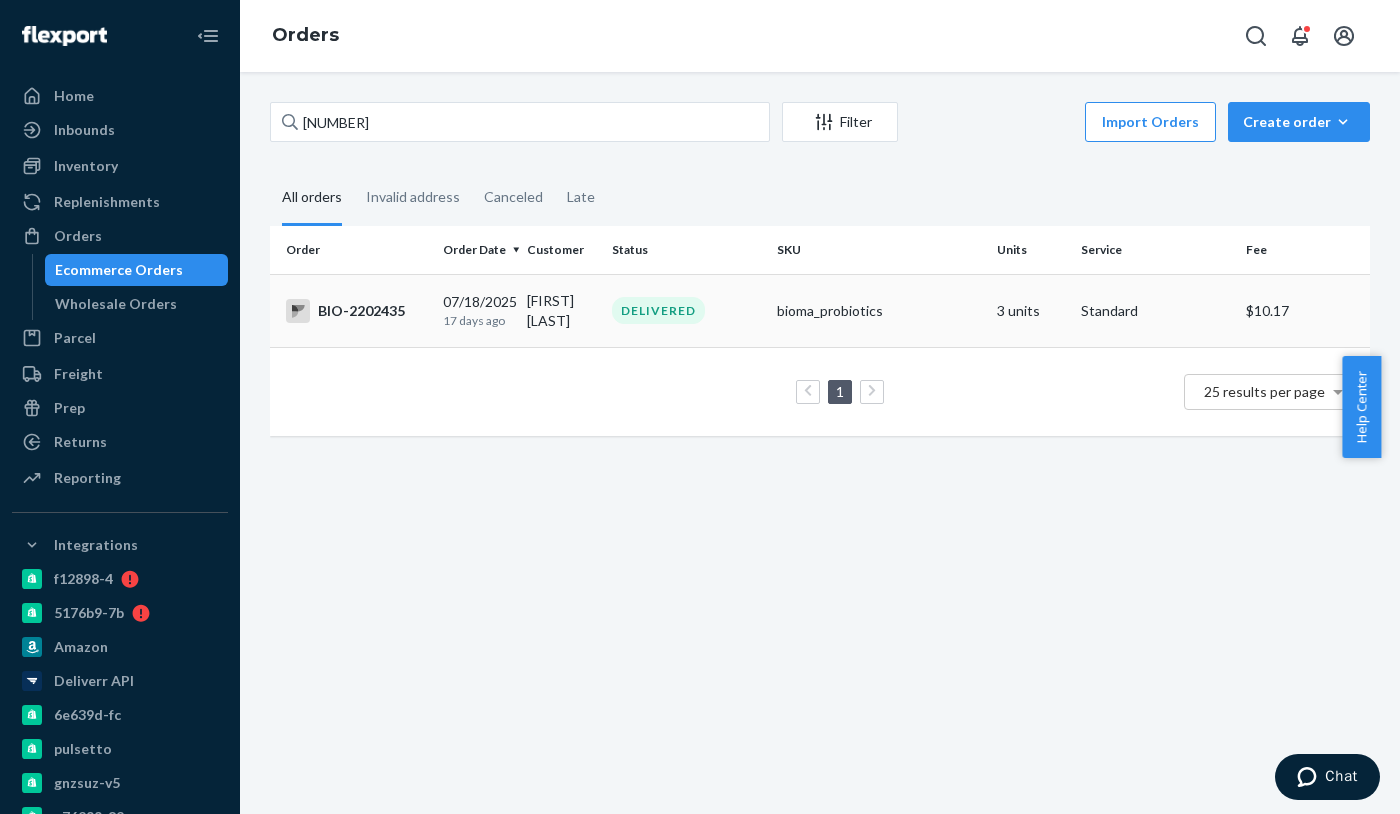 click on "[FIRST] [LAST]" at bounding box center [561, 310] 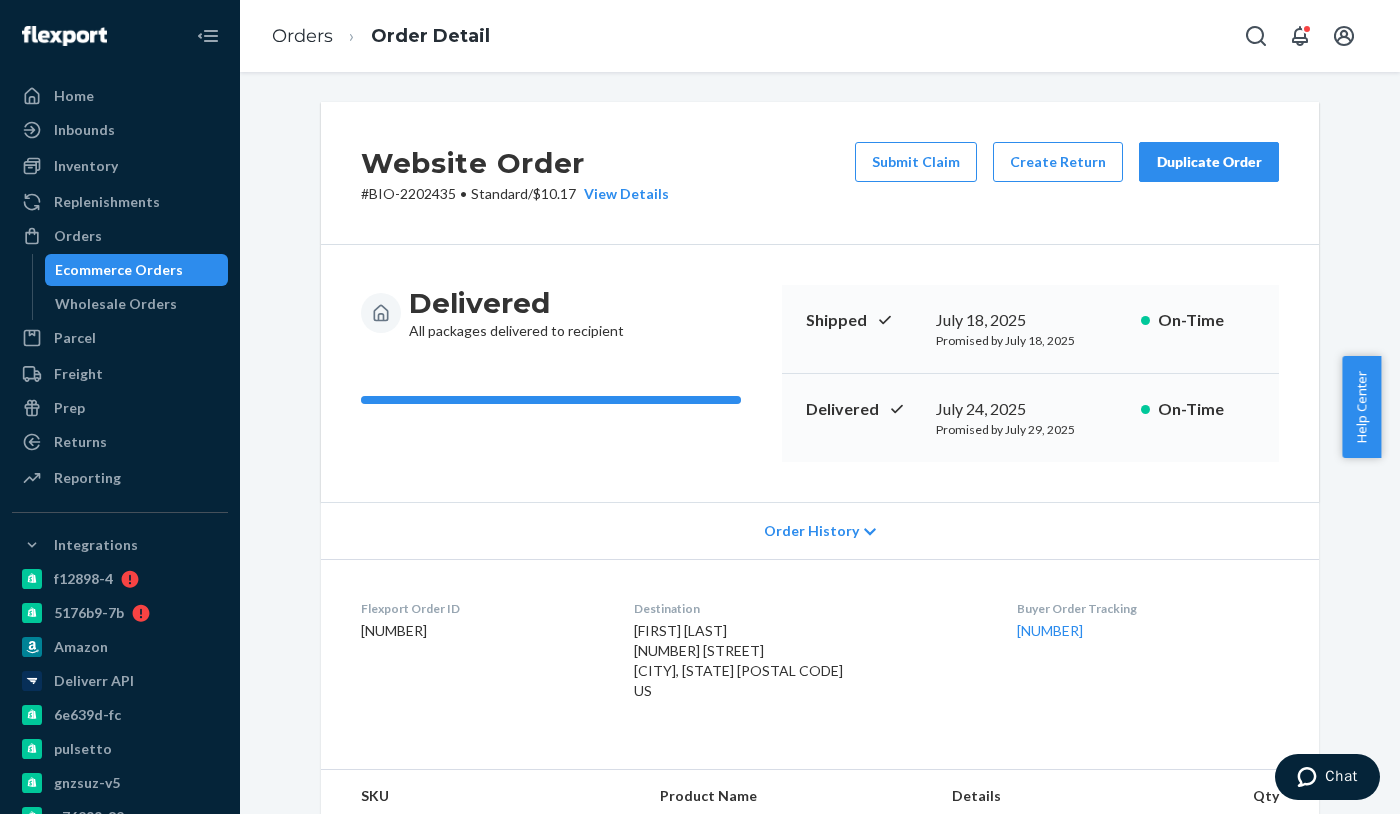 click on "Website Order # BIO-2202435 • Standard  /  $10.17 View Details Submit Claim Create Return Duplicate Order Delivered All packages delivered to recipient Shipped [DATE] [TIME] Promised by [DATE] [TIME] On-Time Delivered [DATE] [TIME] Promised by [DATE] [TIME] On-Time Order History Flexport Order ID [NUMBER] Destination [FIRST] [LAST]
[NUMBER] [STREET]
[CITY], [STATE] [POSTAL CODE]
US Buyer Order Tracking [NUMBER] SKU Product Name Details Qty bioma_probiotics Bioma probiotics DSKU: D6DZXYQEE2L 3 Package 1 of 1 Shipped via DHL, Tracked & Delivered by USPS   [NUMBER] 1   SKU   3   Units From UAB Gut Health
[CITY], [STATE] [POSTAL CODE] Shipment ID [NUMBER] Processing Shipped [DATE] Delivered [DATE] - [TIME] Package History SKU Product Name Details Qty bioma_probiotics Bioma probiotics DSKU: D6DZXYQEE2L Lot Number: [NUMBER] Expiration Date: [DATE] 3" at bounding box center [820, 443] 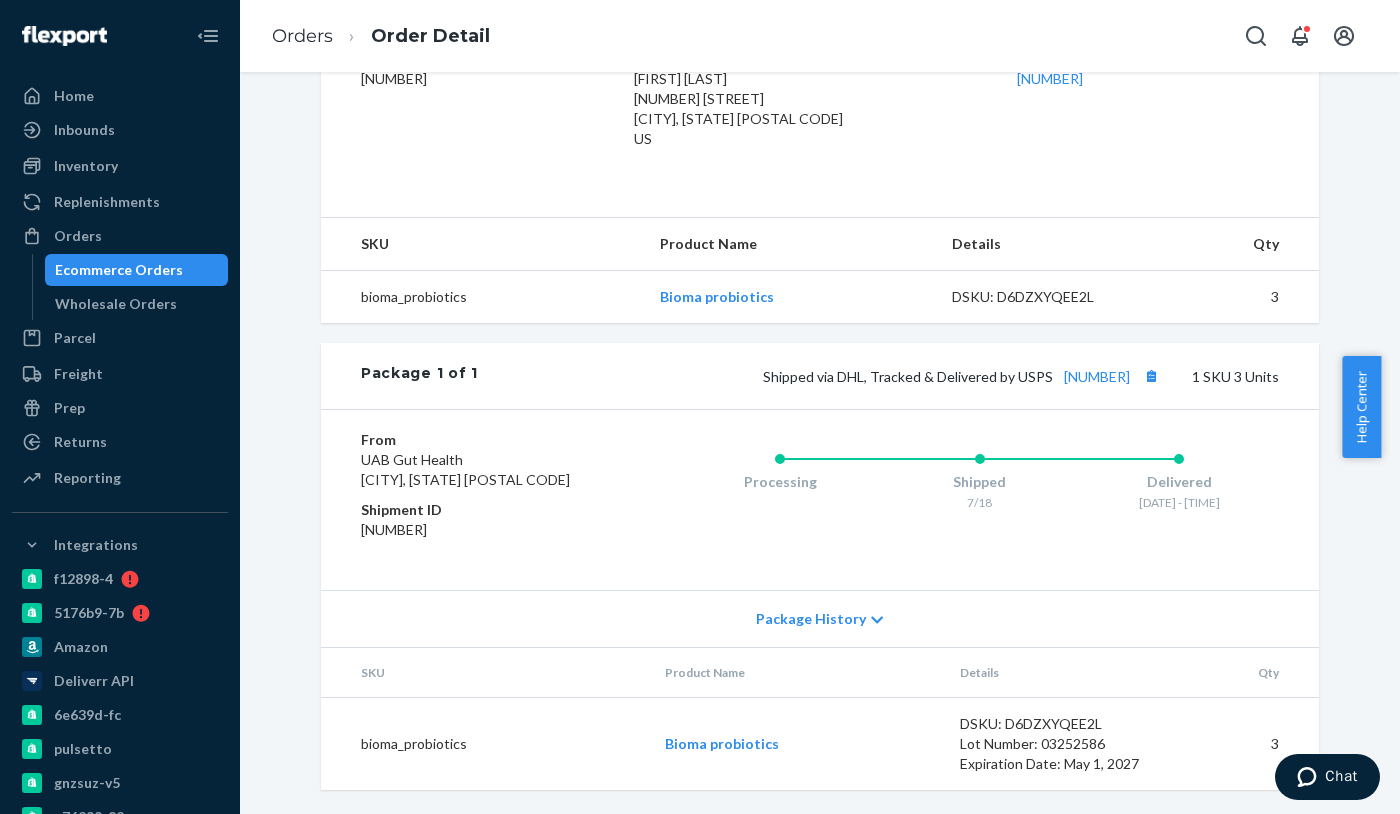 scroll, scrollTop: 0, scrollLeft: 0, axis: both 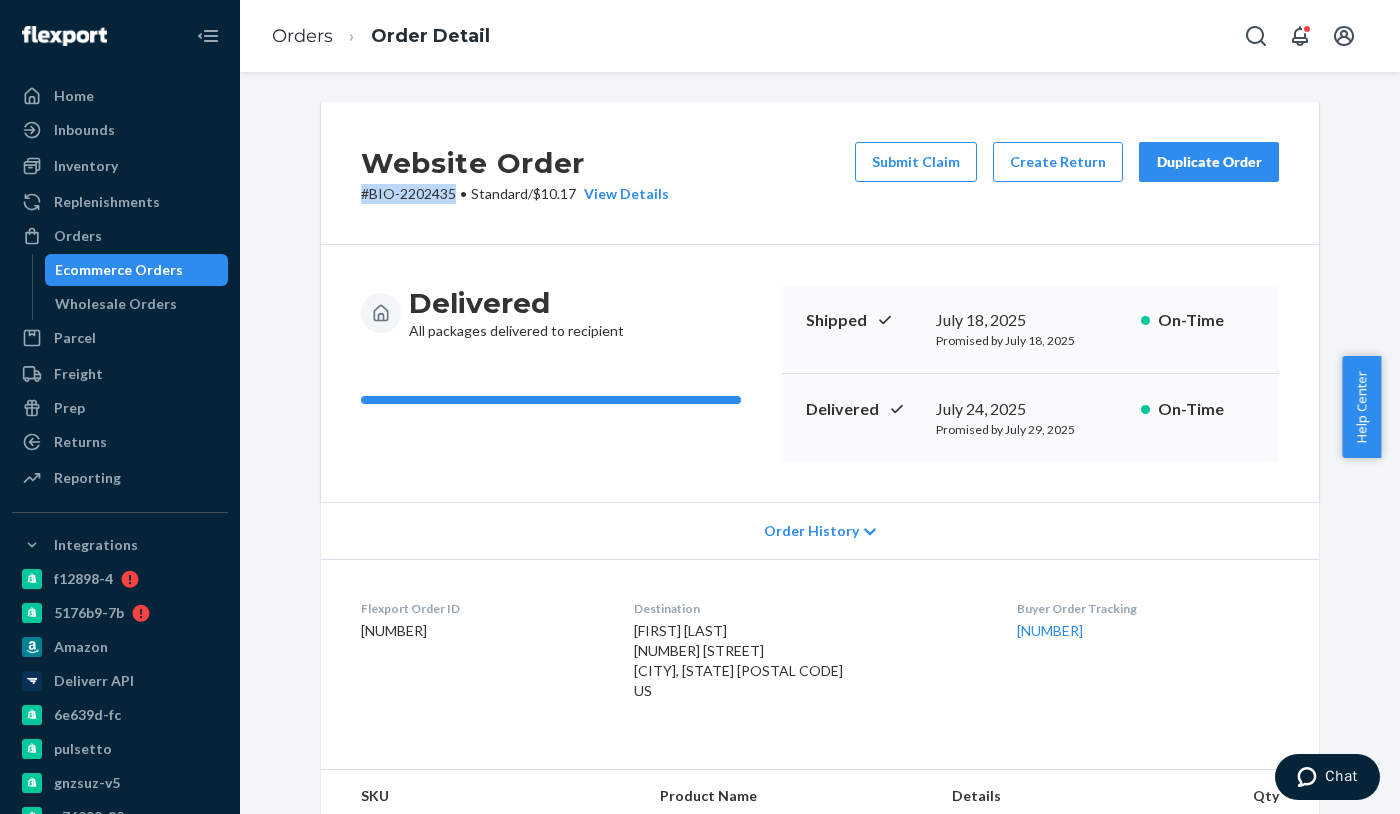 drag, startPoint x: 348, startPoint y: 196, endPoint x: 445, endPoint y: 210, distance: 98.005104 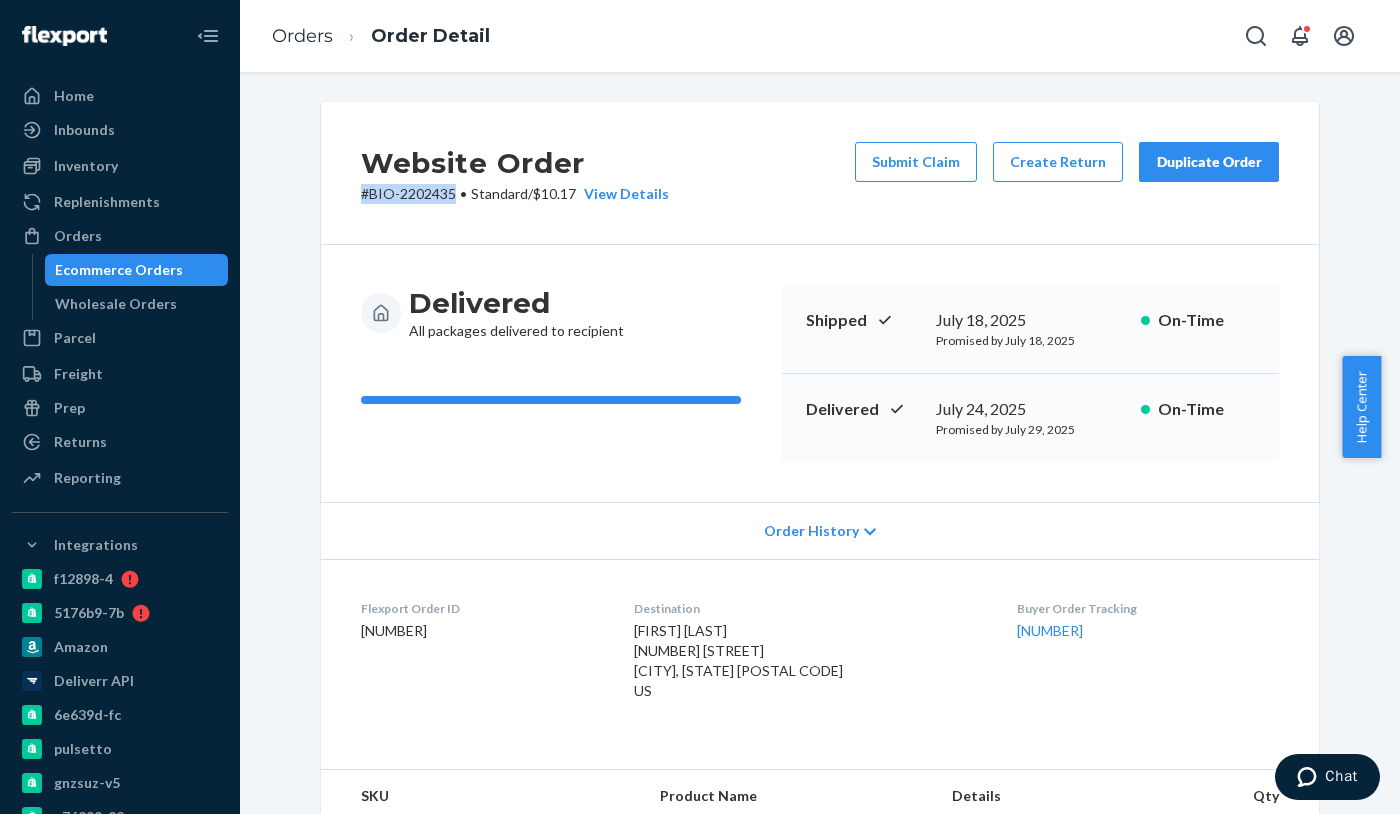 copy on "# BIO-2202435" 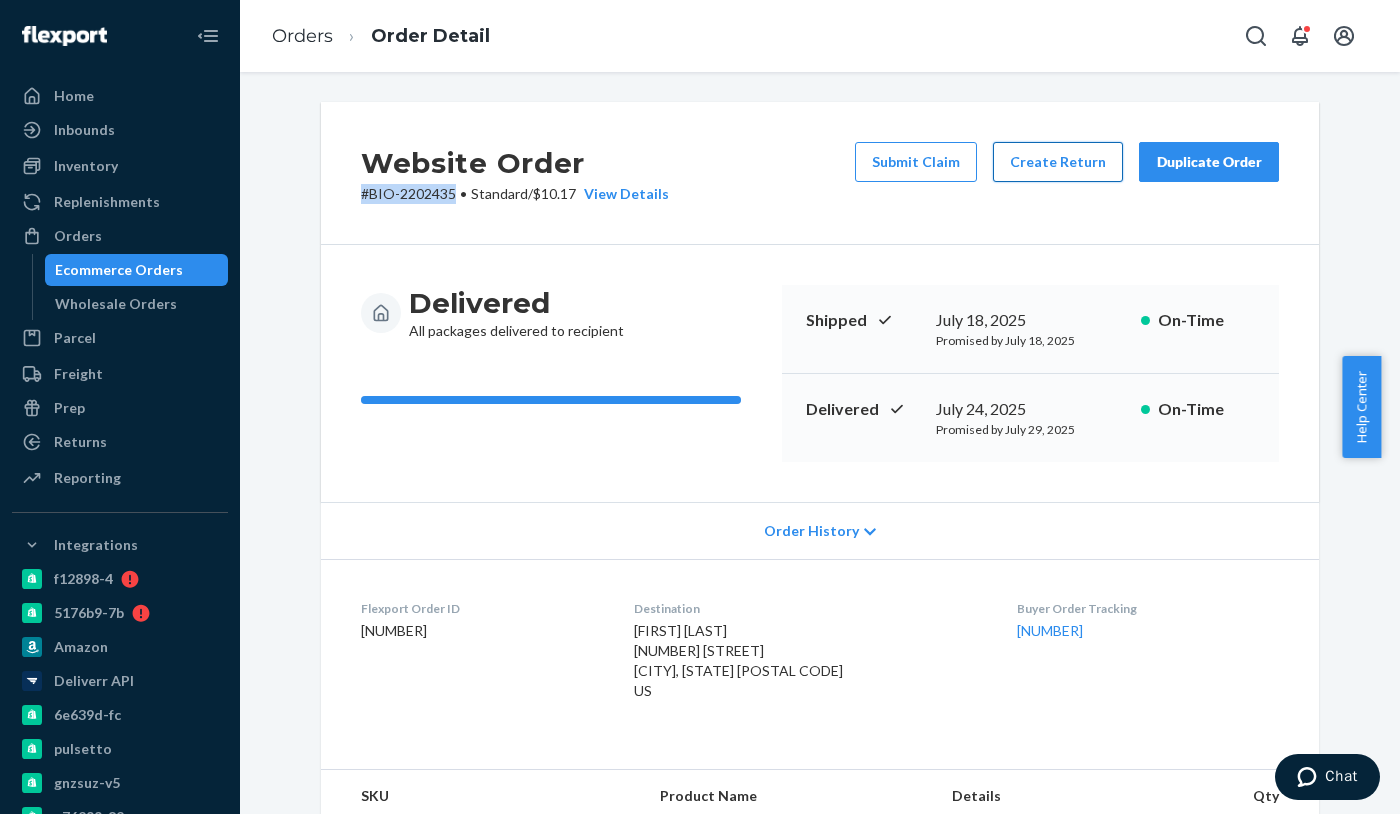 click on "Create Return" at bounding box center [1058, 162] 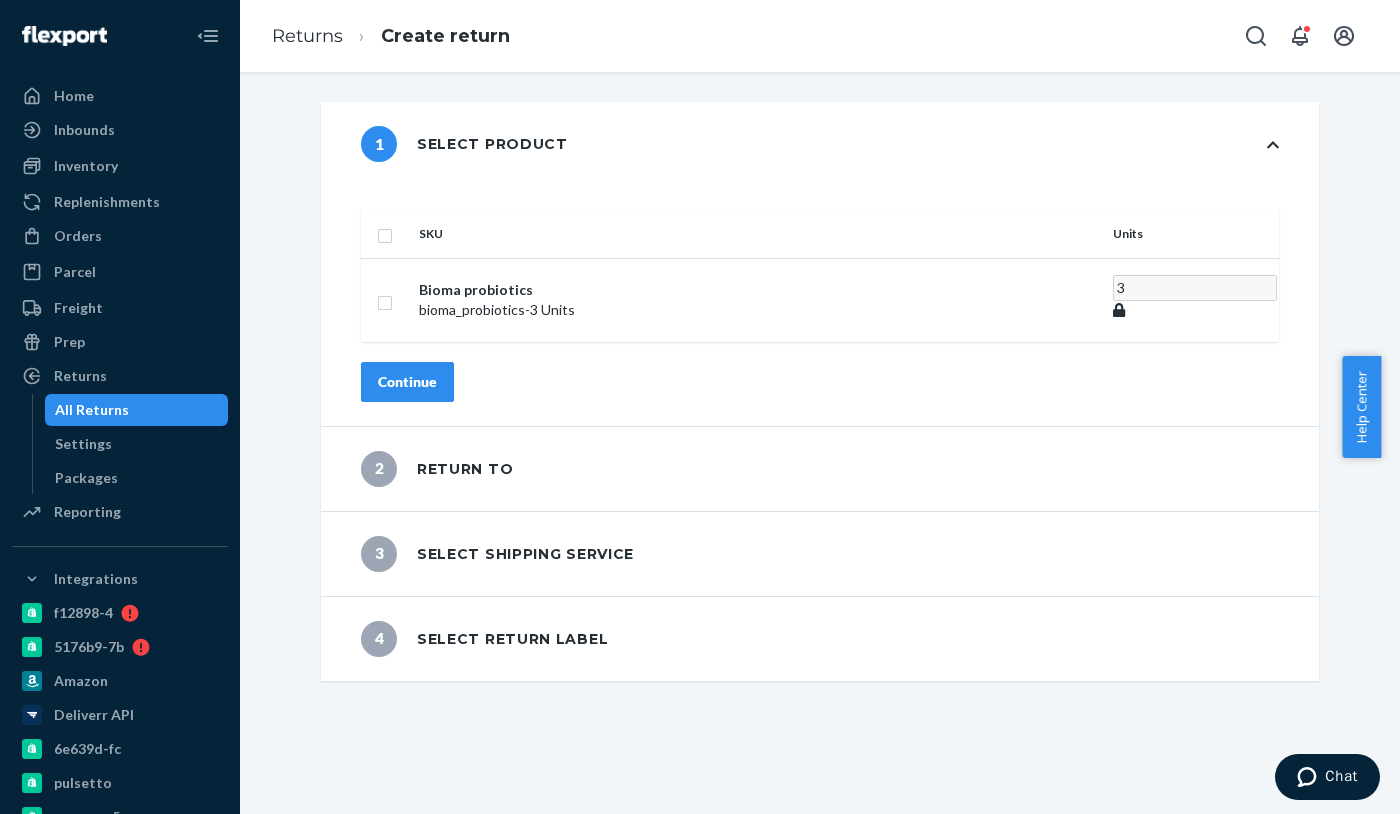click at bounding box center (385, 233) 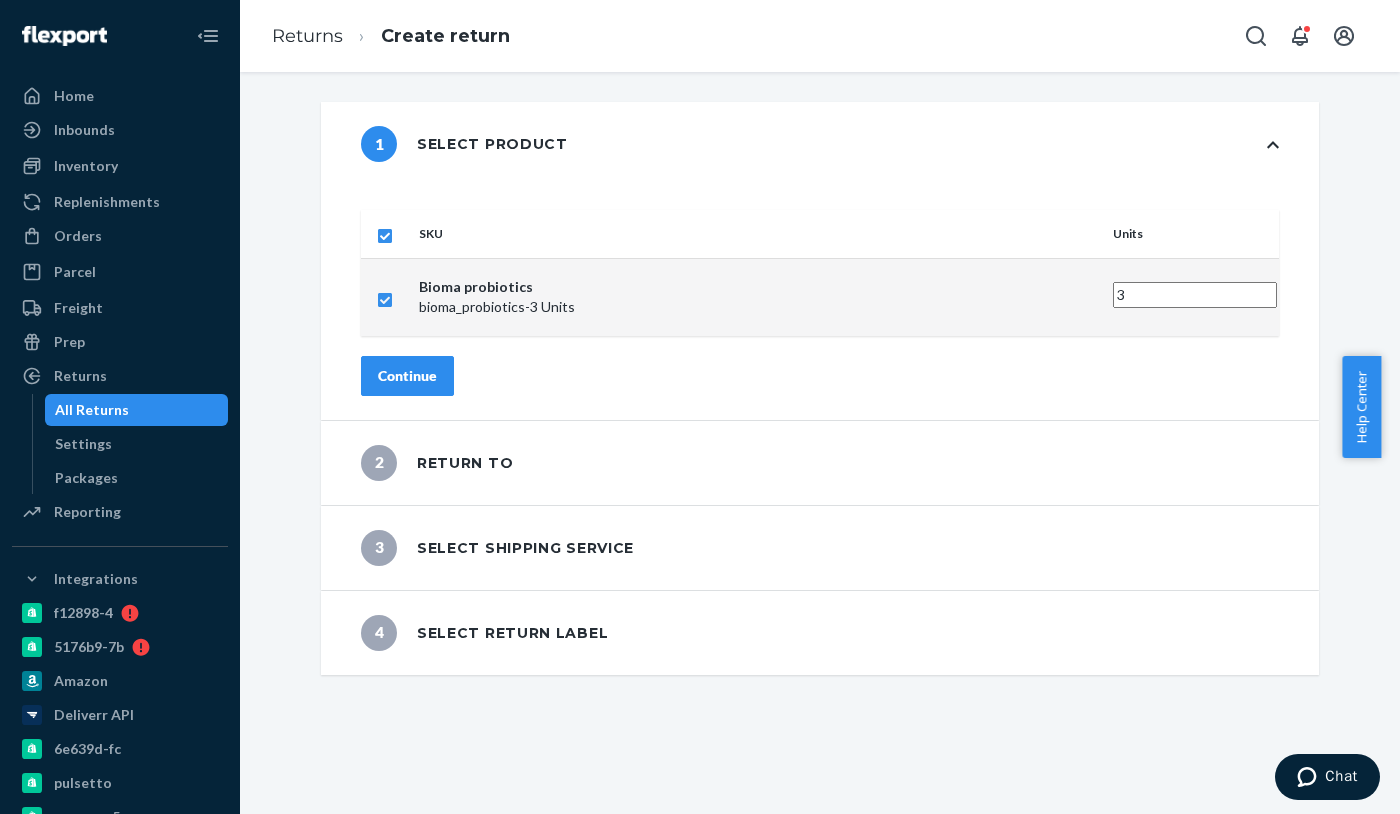 click on "Continue" at bounding box center (407, 376) 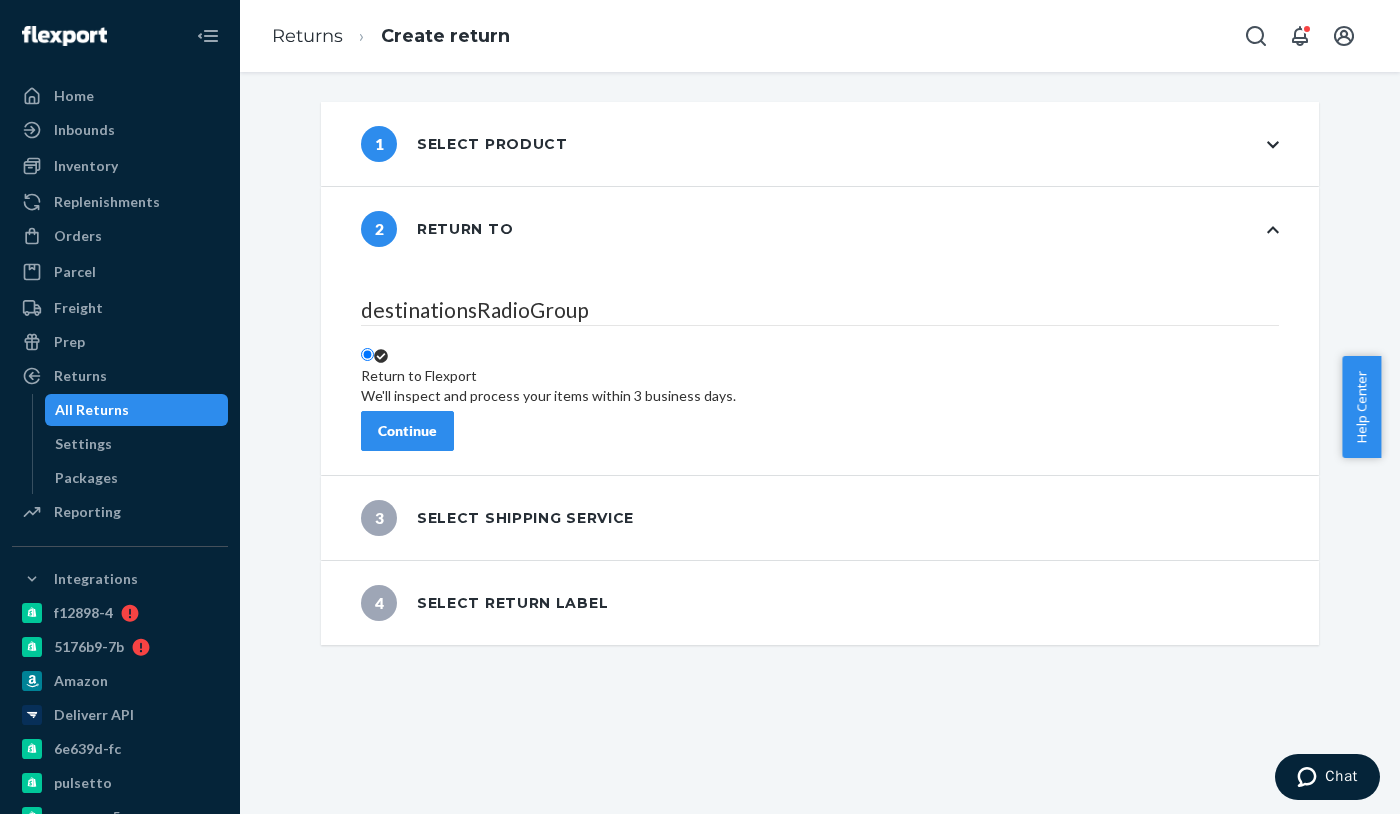 click on "Continue" at bounding box center (407, 431) 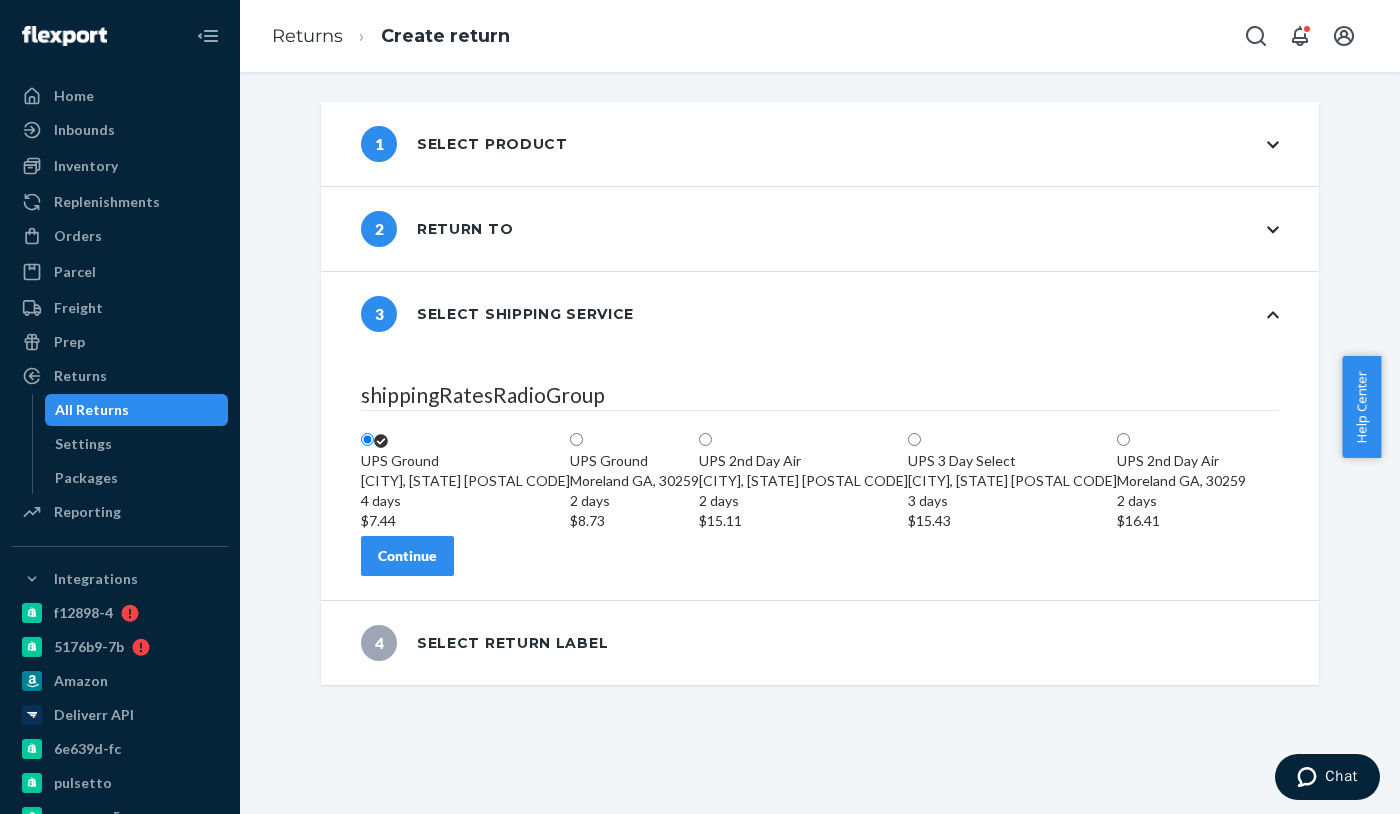 click on "Continue" at bounding box center (407, 556) 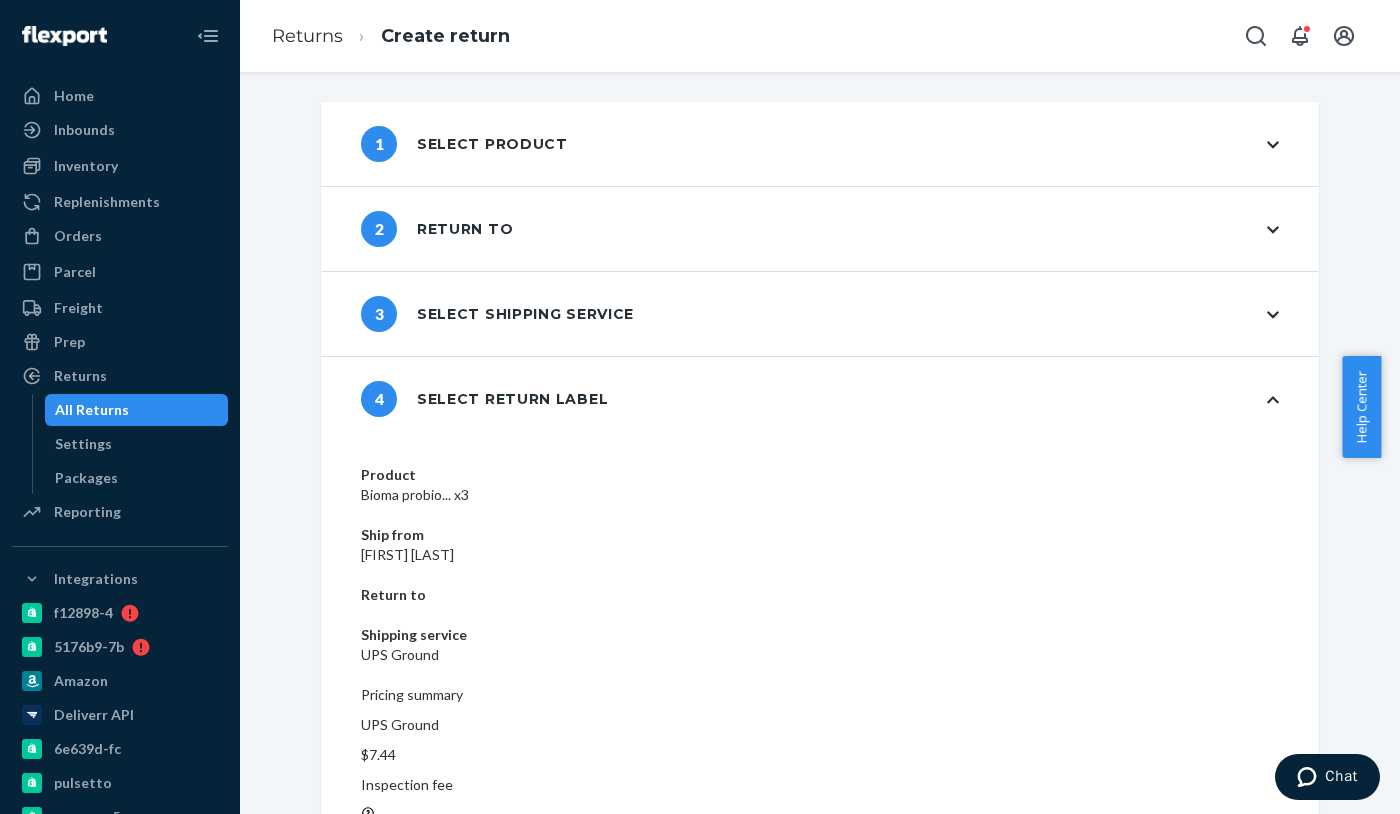 scroll, scrollTop: 2, scrollLeft: 0, axis: vertical 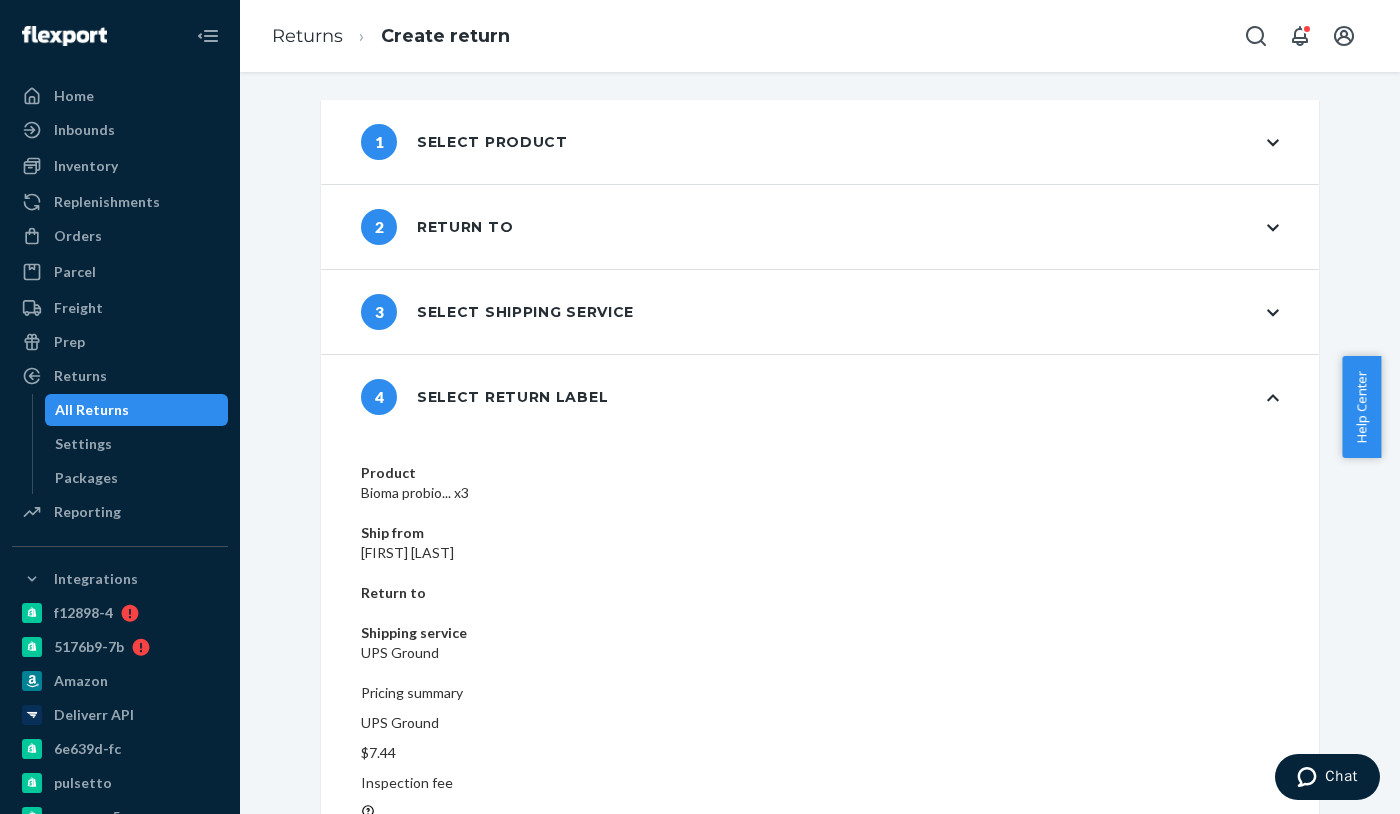 click on "Create return label" at bounding box center [440, 994] 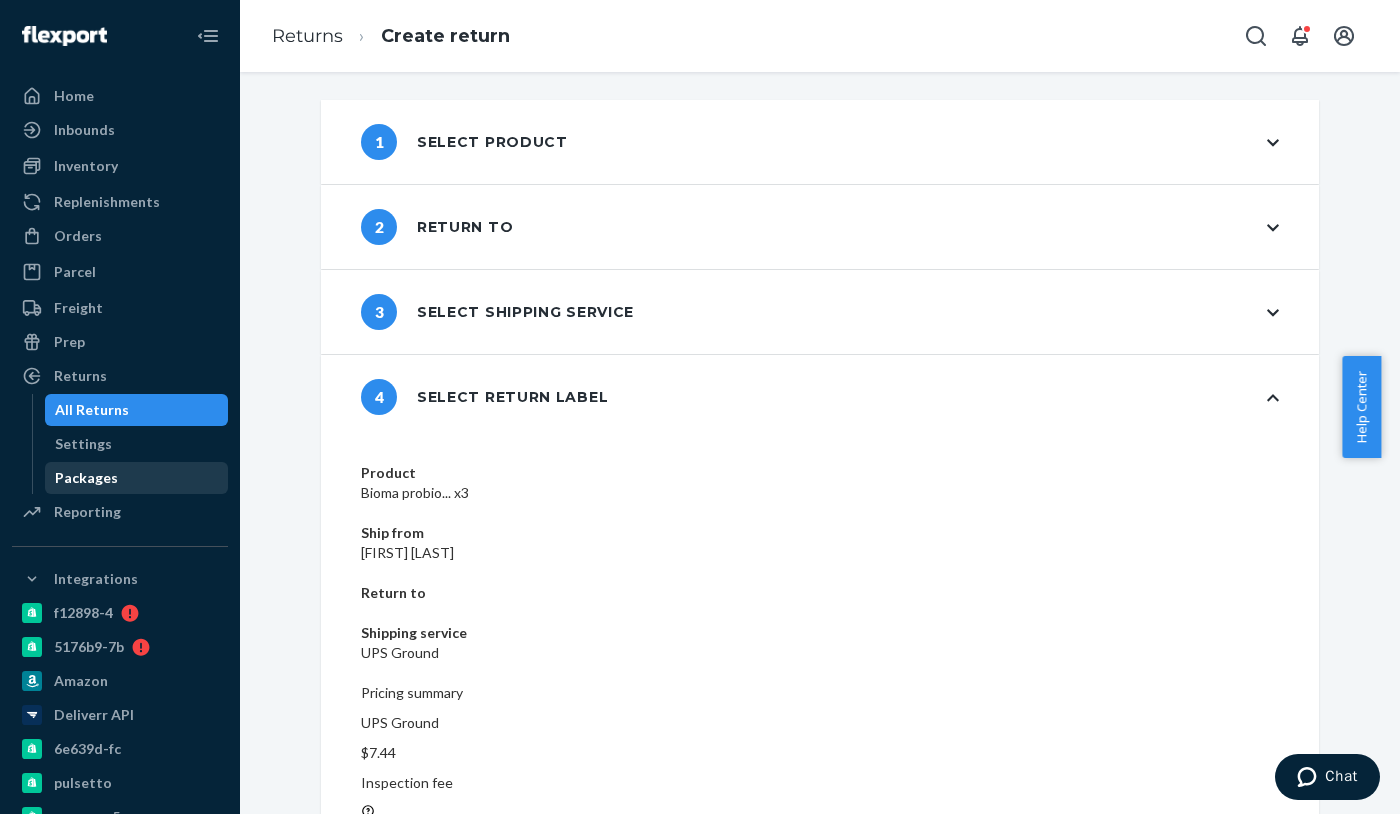 scroll, scrollTop: 0, scrollLeft: 0, axis: both 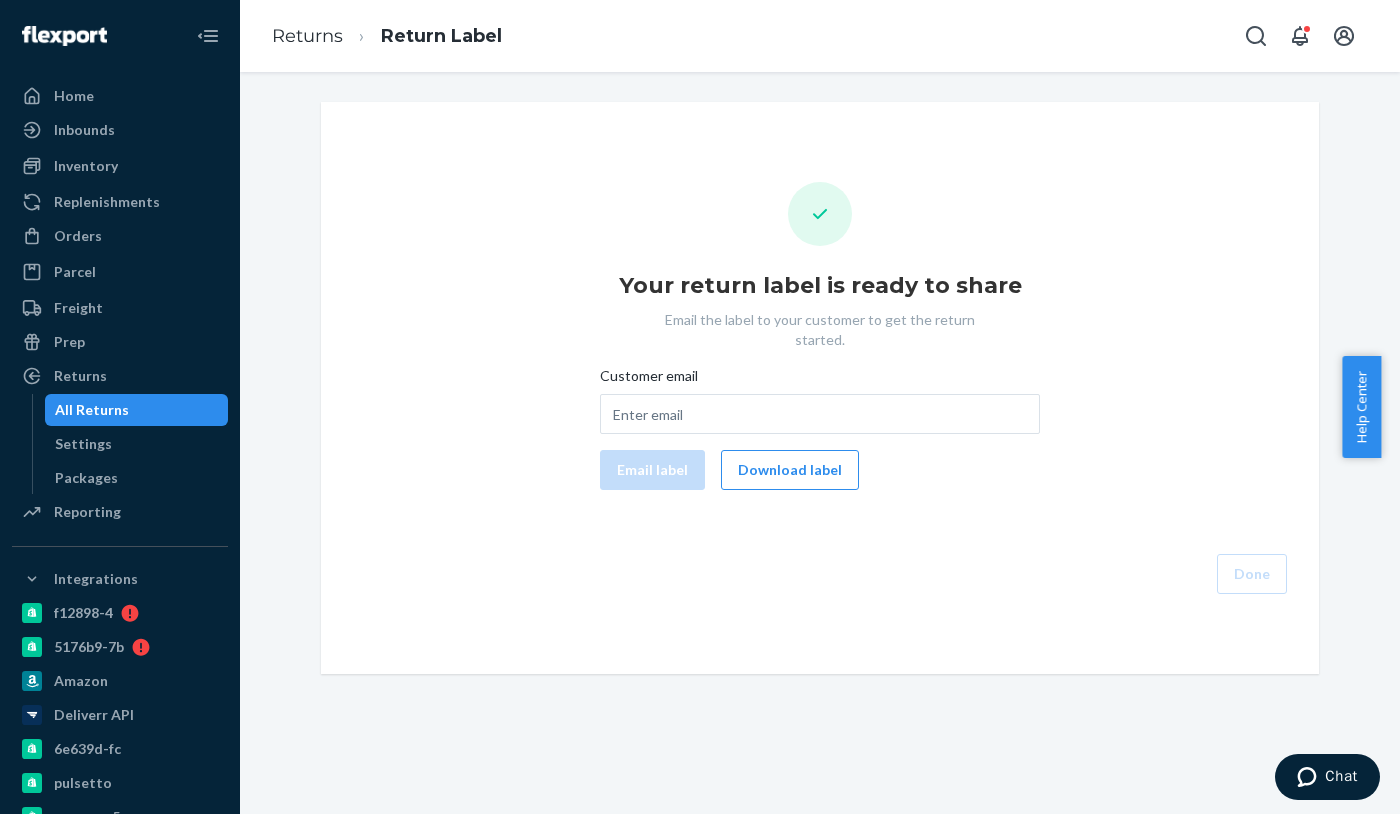 drag, startPoint x: 1077, startPoint y: 438, endPoint x: 1060, endPoint y: 455, distance: 24.04163 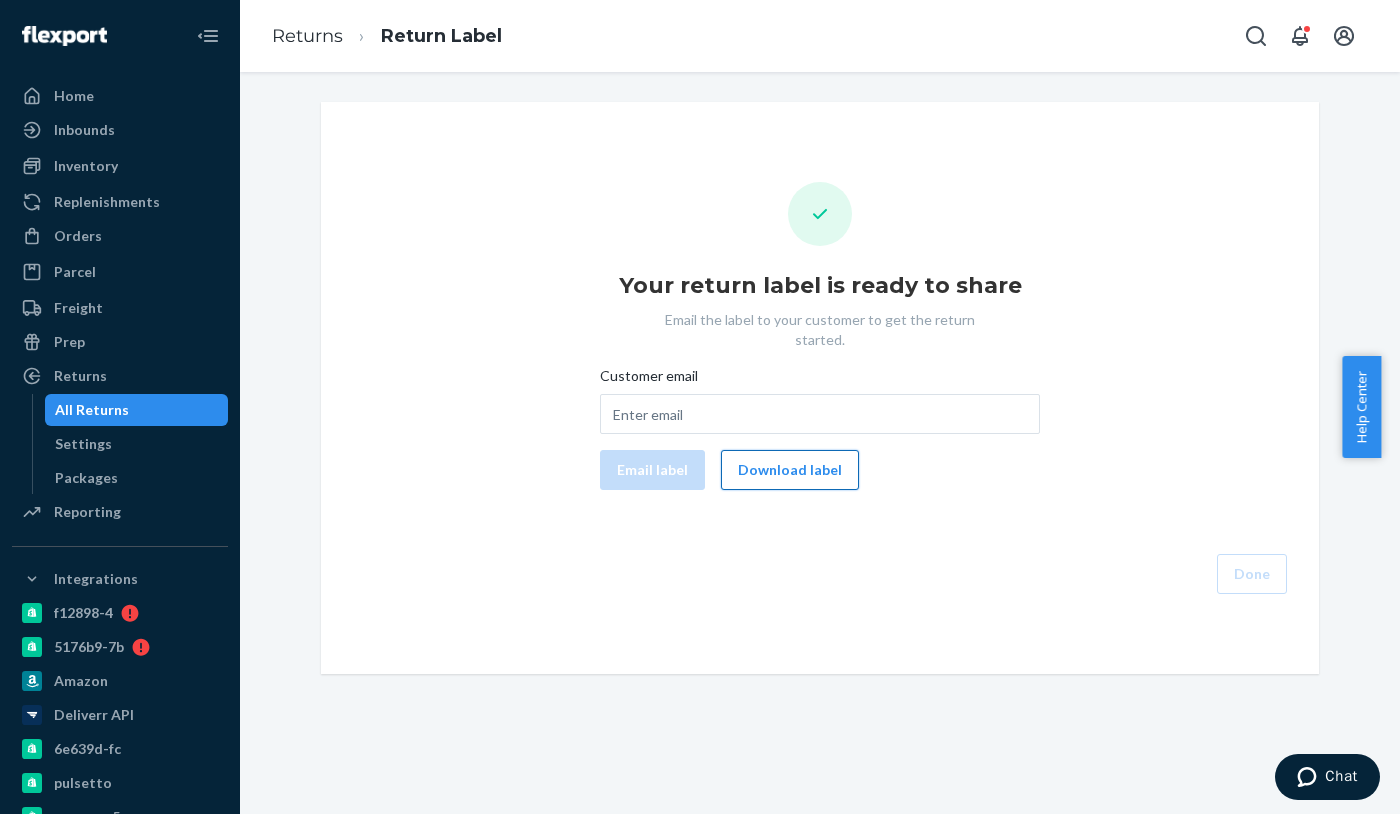 click on "Download label" at bounding box center [790, 470] 